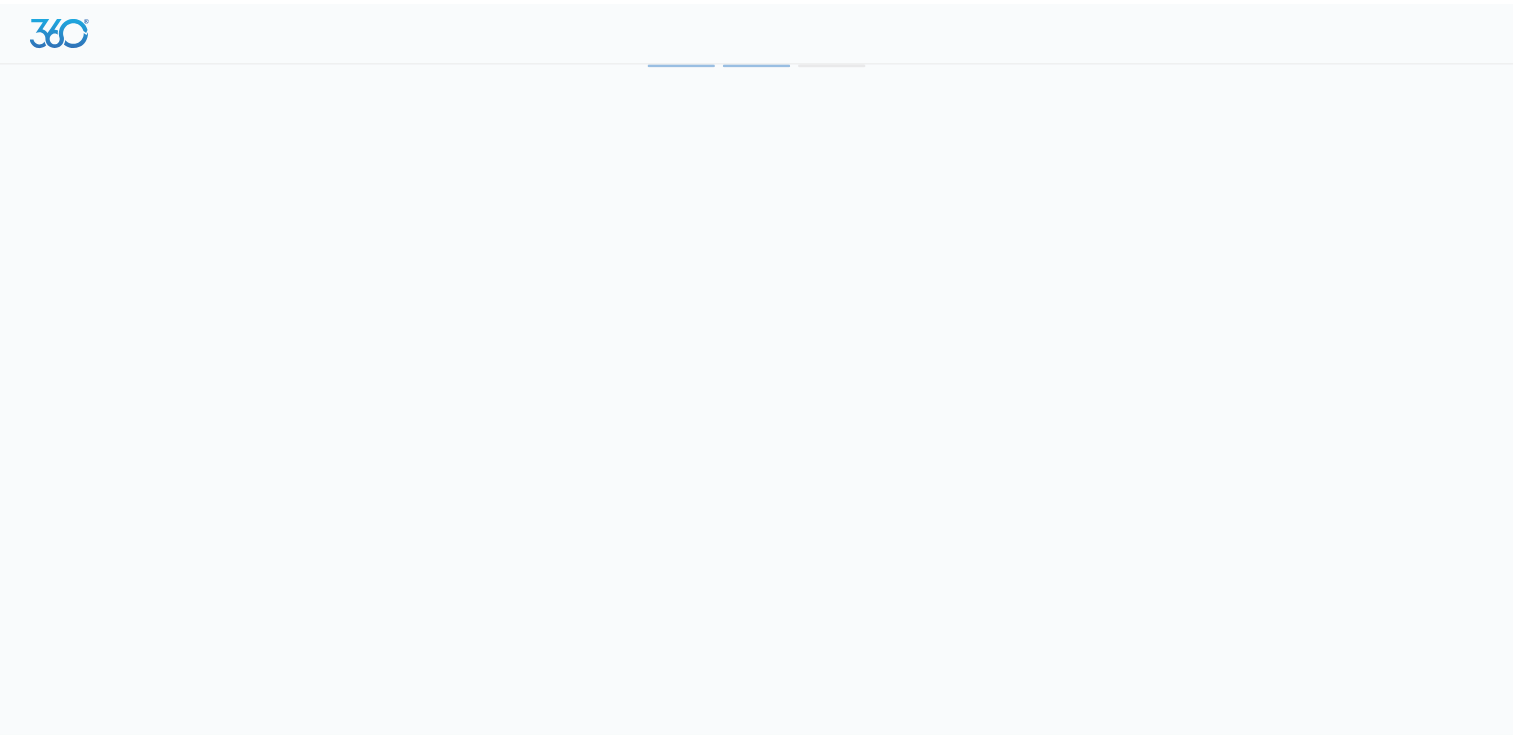 scroll, scrollTop: 0, scrollLeft: 0, axis: both 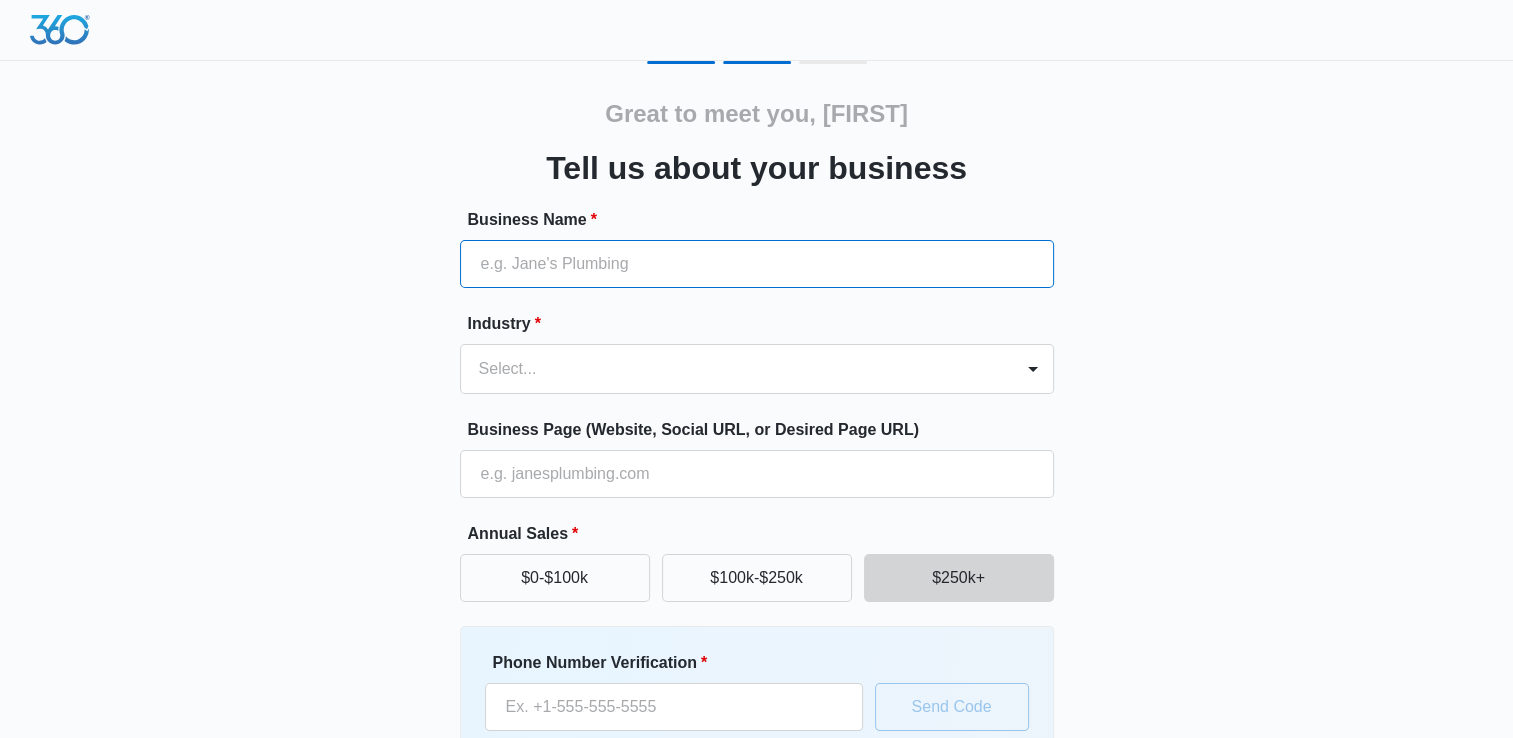click on "Business Name *" at bounding box center [757, 264] 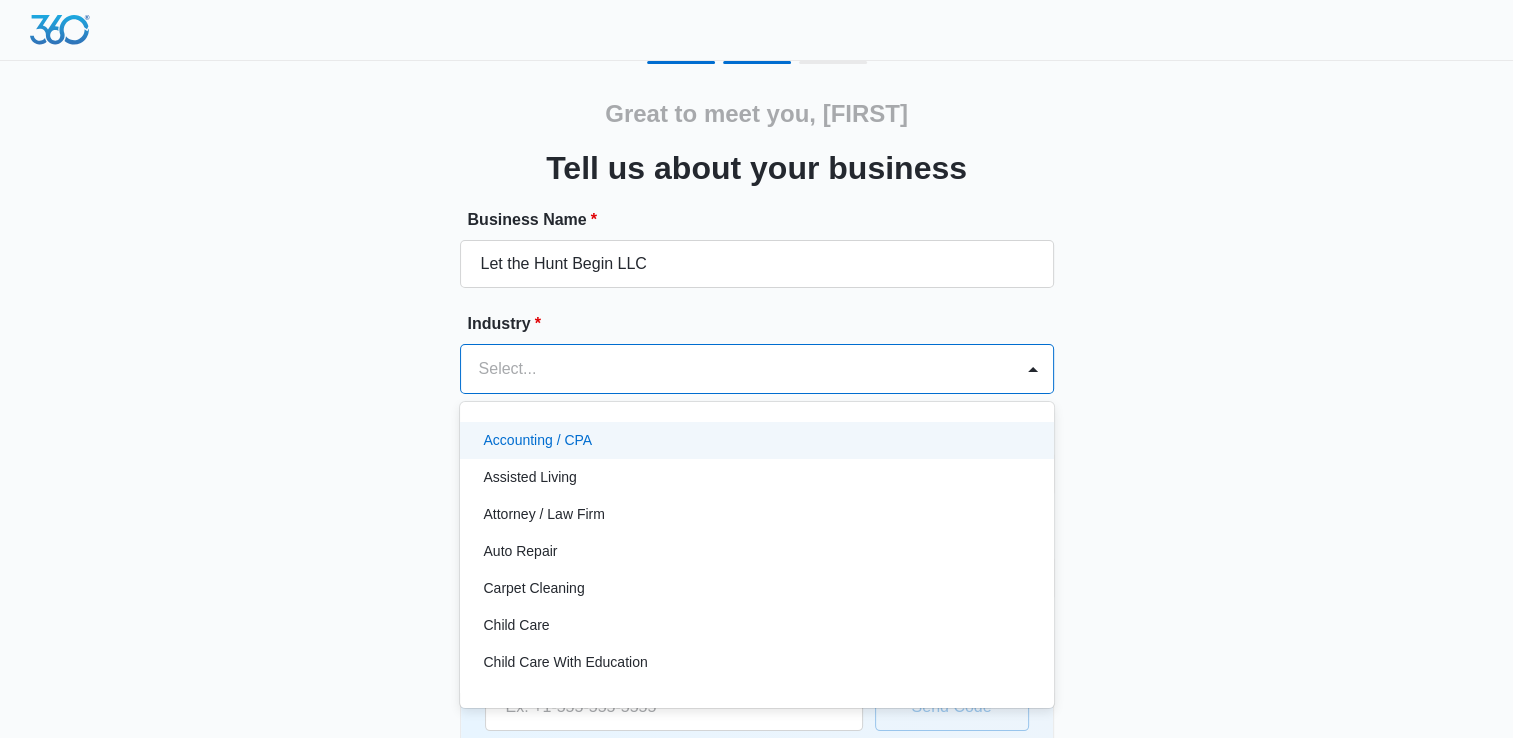 click on "Select..." at bounding box center [737, 369] 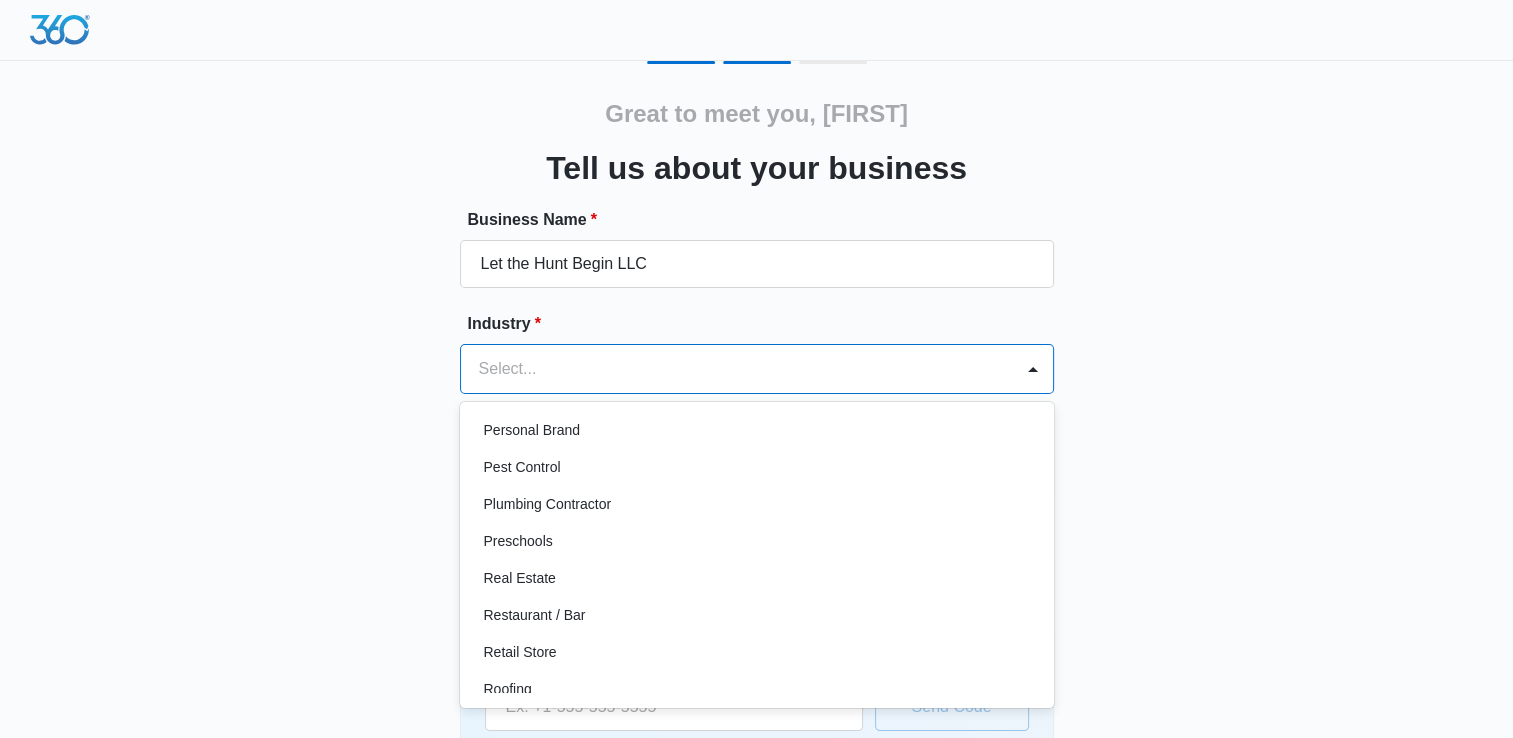 scroll, scrollTop: 1319, scrollLeft: 0, axis: vertical 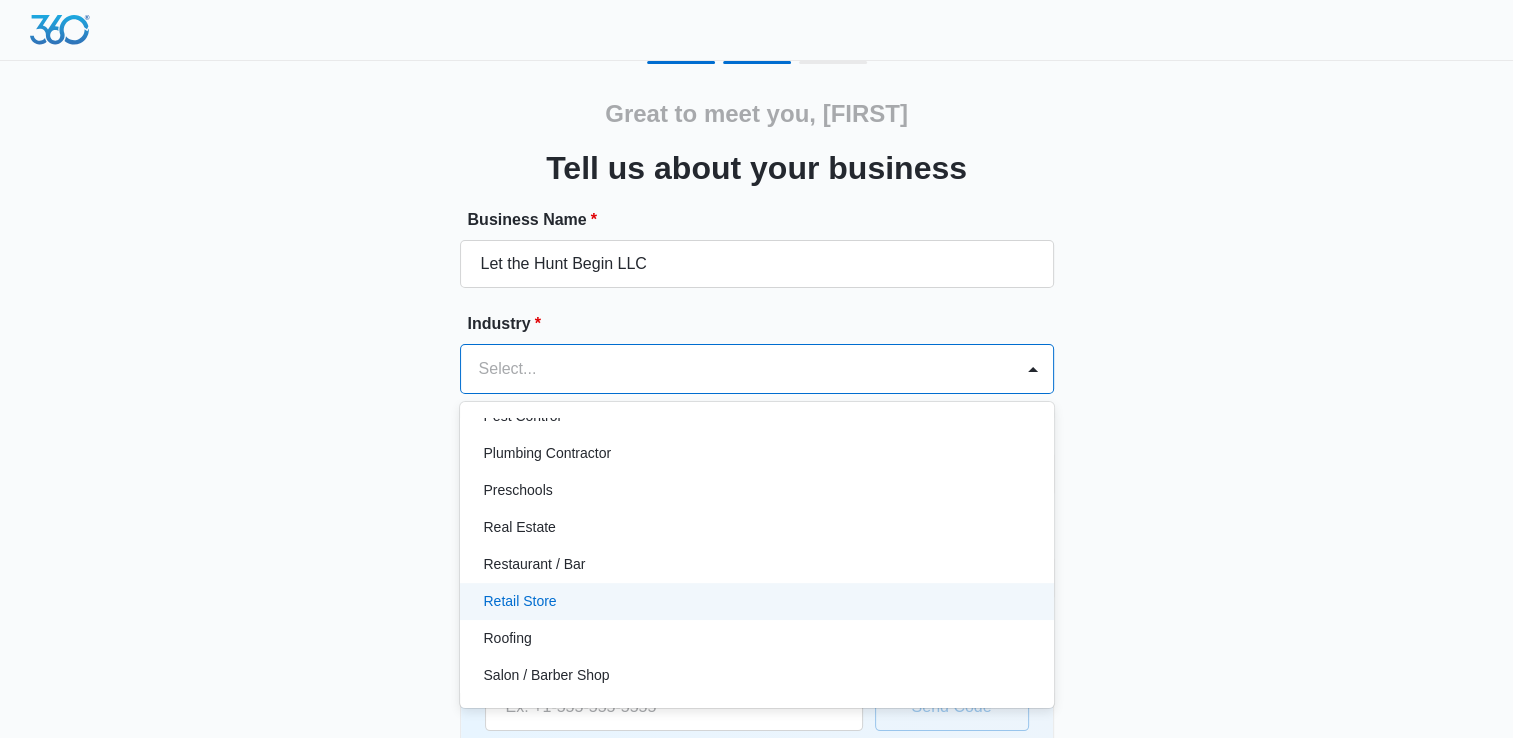 click on "Retail Store" at bounding box center (755, 601) 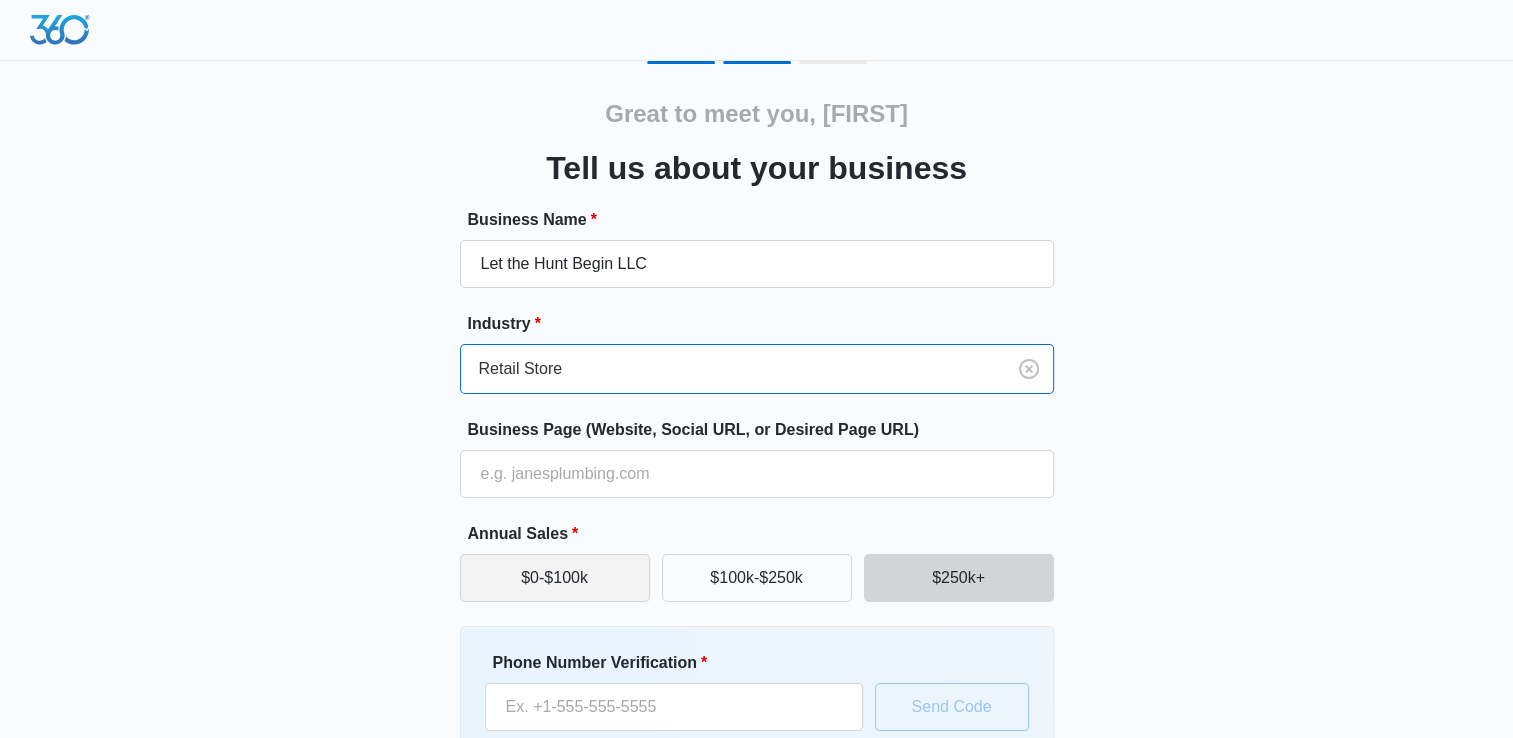 click on "$0-$100k" at bounding box center [555, 578] 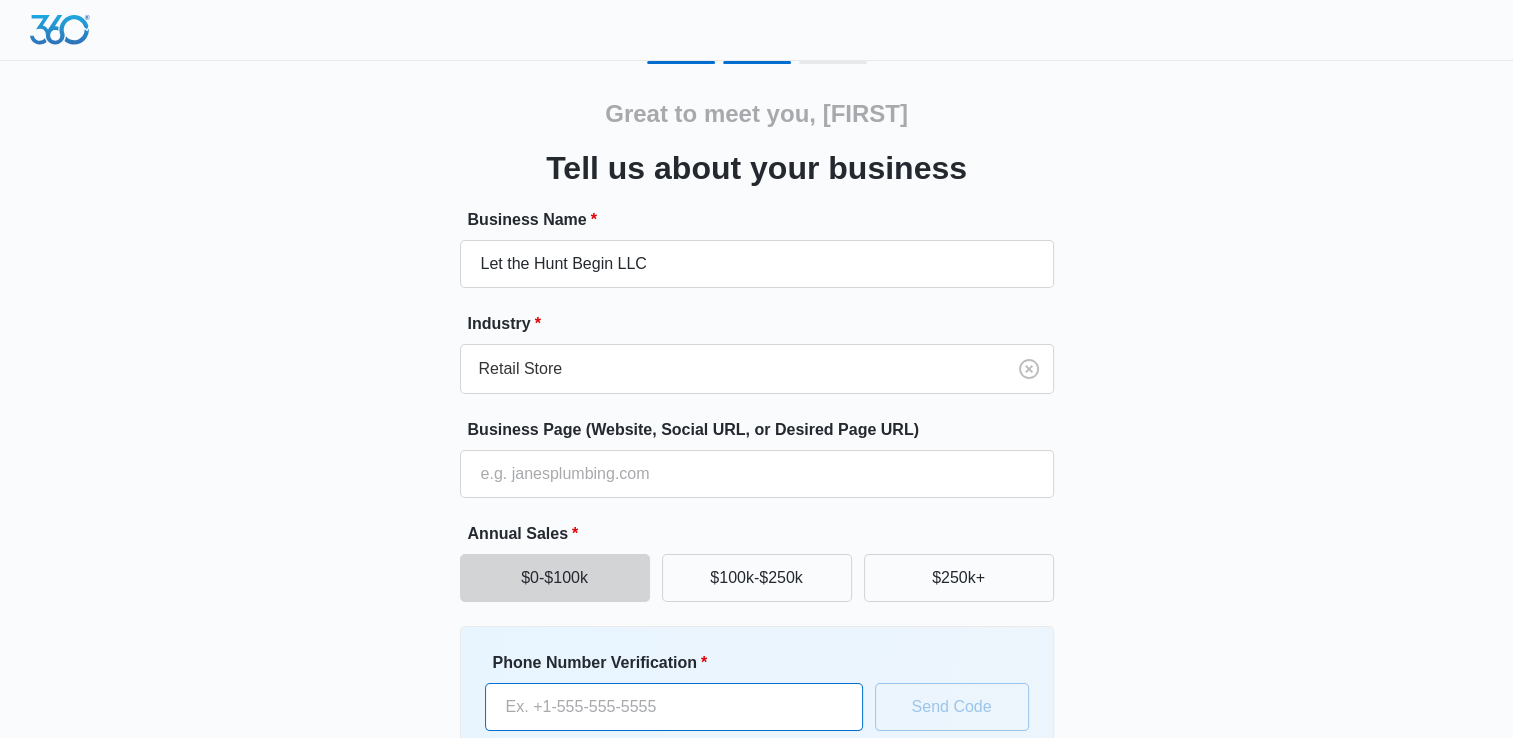 click on "Phone Number Verification *" at bounding box center [674, 707] 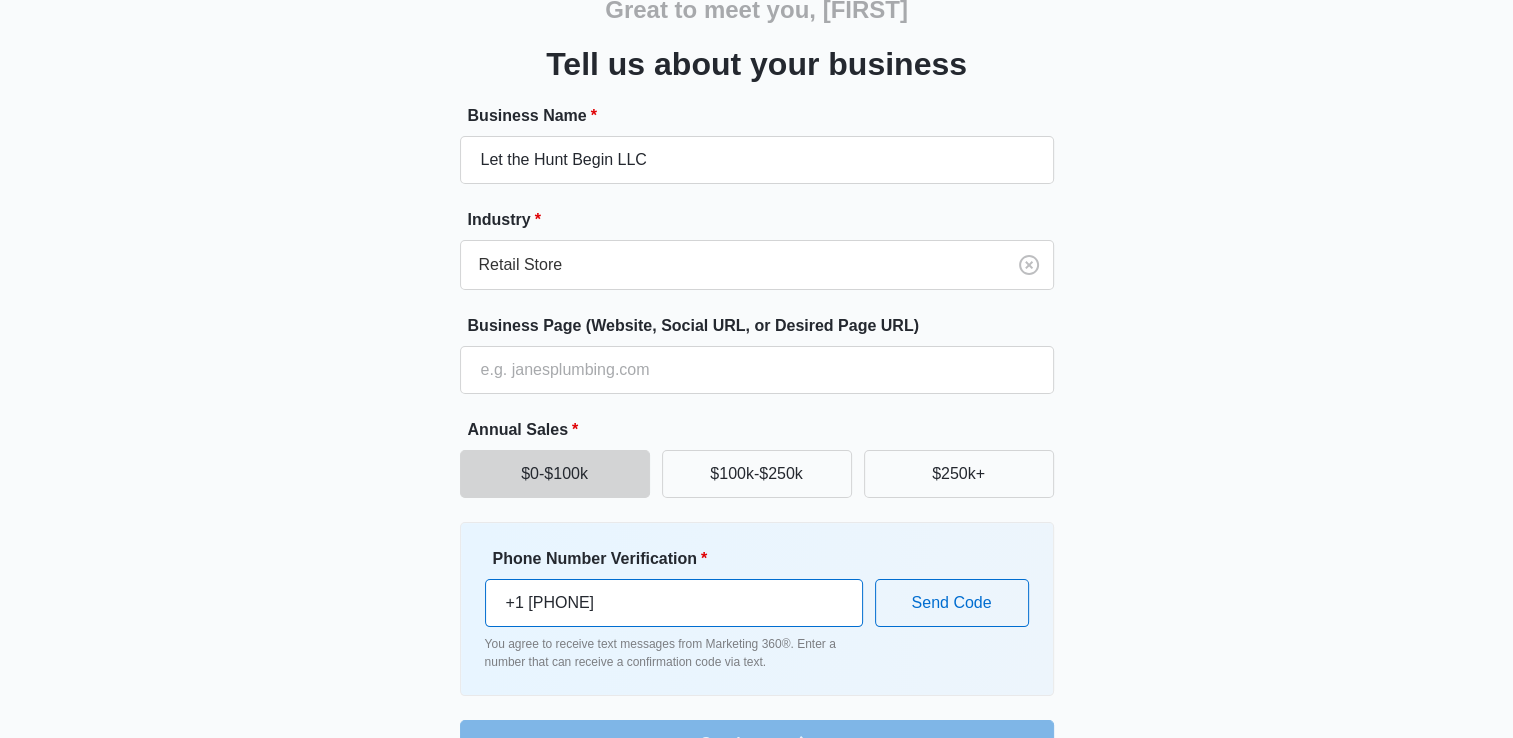 scroll, scrollTop: 156, scrollLeft: 0, axis: vertical 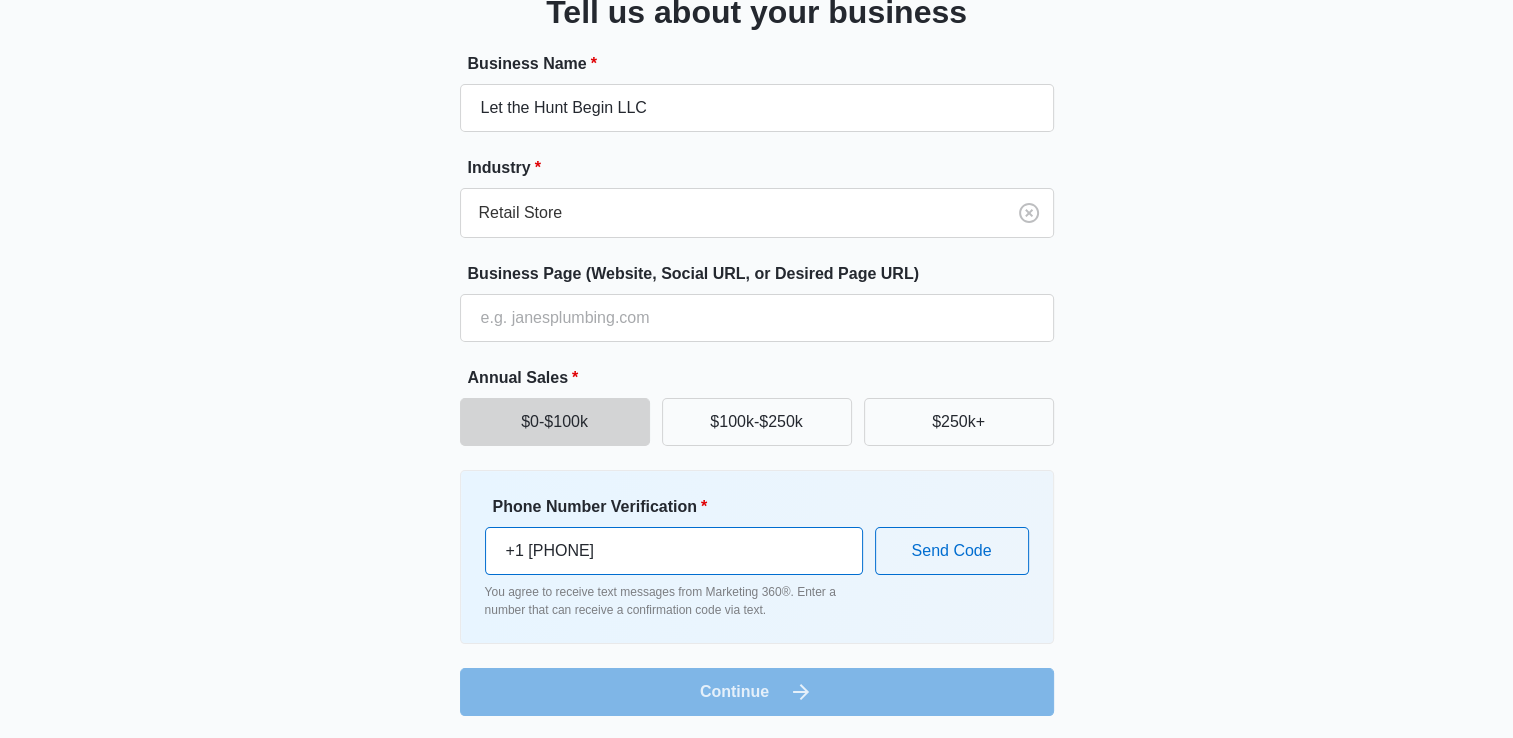 drag, startPoint x: 626, startPoint y: 554, endPoint x: 424, endPoint y: 548, distance: 202.0891 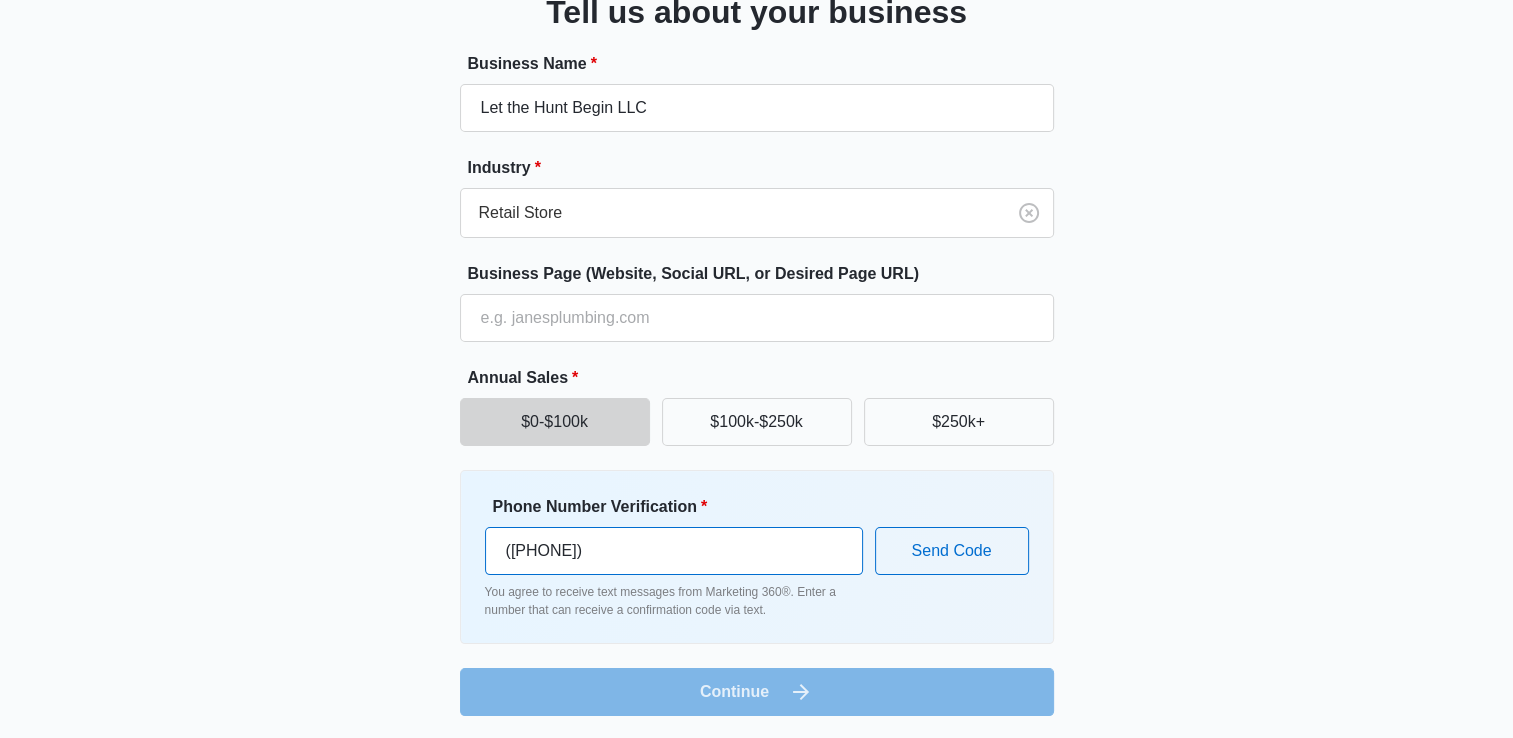 type on "([PHONE])" 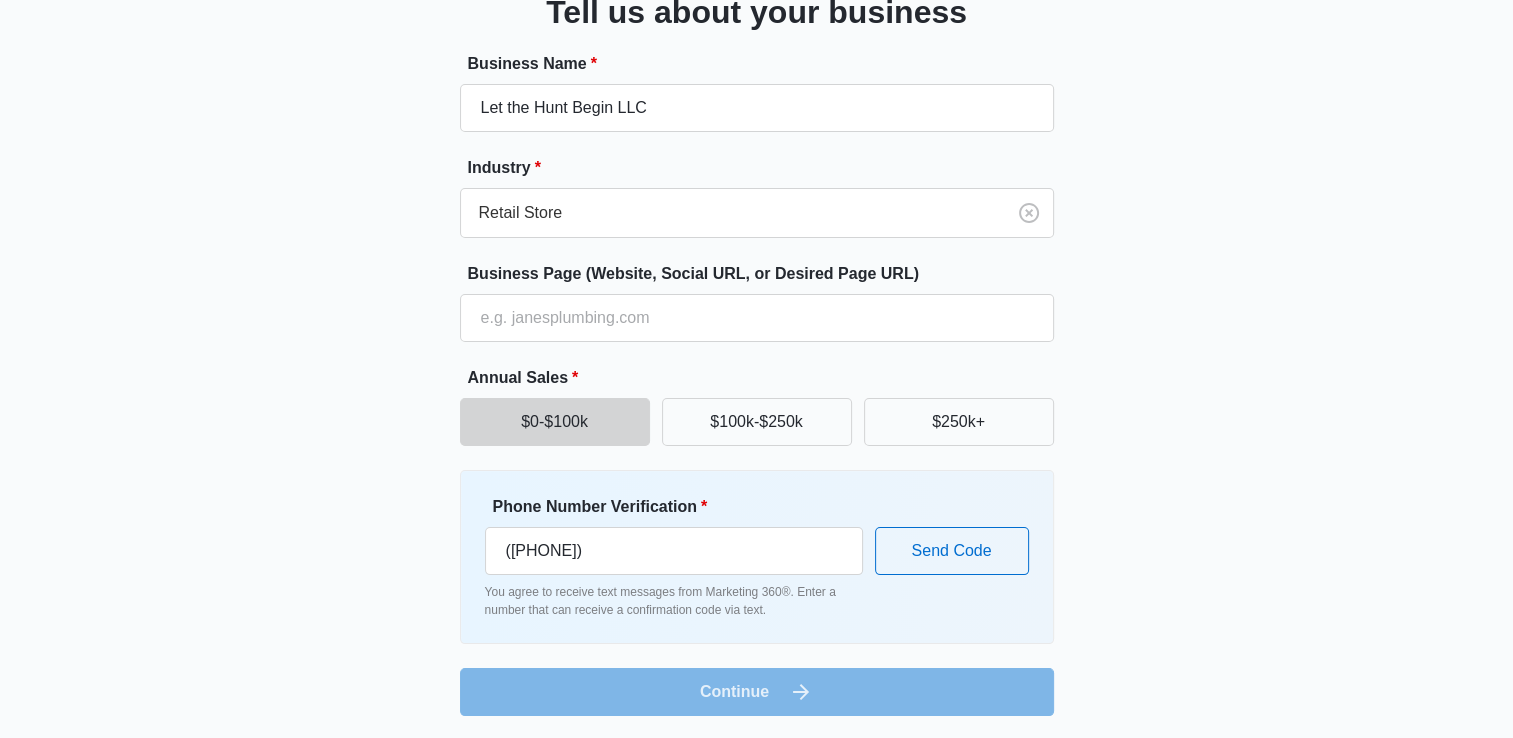 click on "Business Name * Let the Hunt Begin LLC Industry * Retail Store Business Page (Website, Social URL, or Desired Page URL) Annual Sales * $0-$100k $100k-$250k $250k+ Phone Number Verification * ([PHONE]) You agree to receive text messages from Marketing 360®. Enter a number that can receive a confirmation code via text. Send Code Continue" at bounding box center (757, 384) 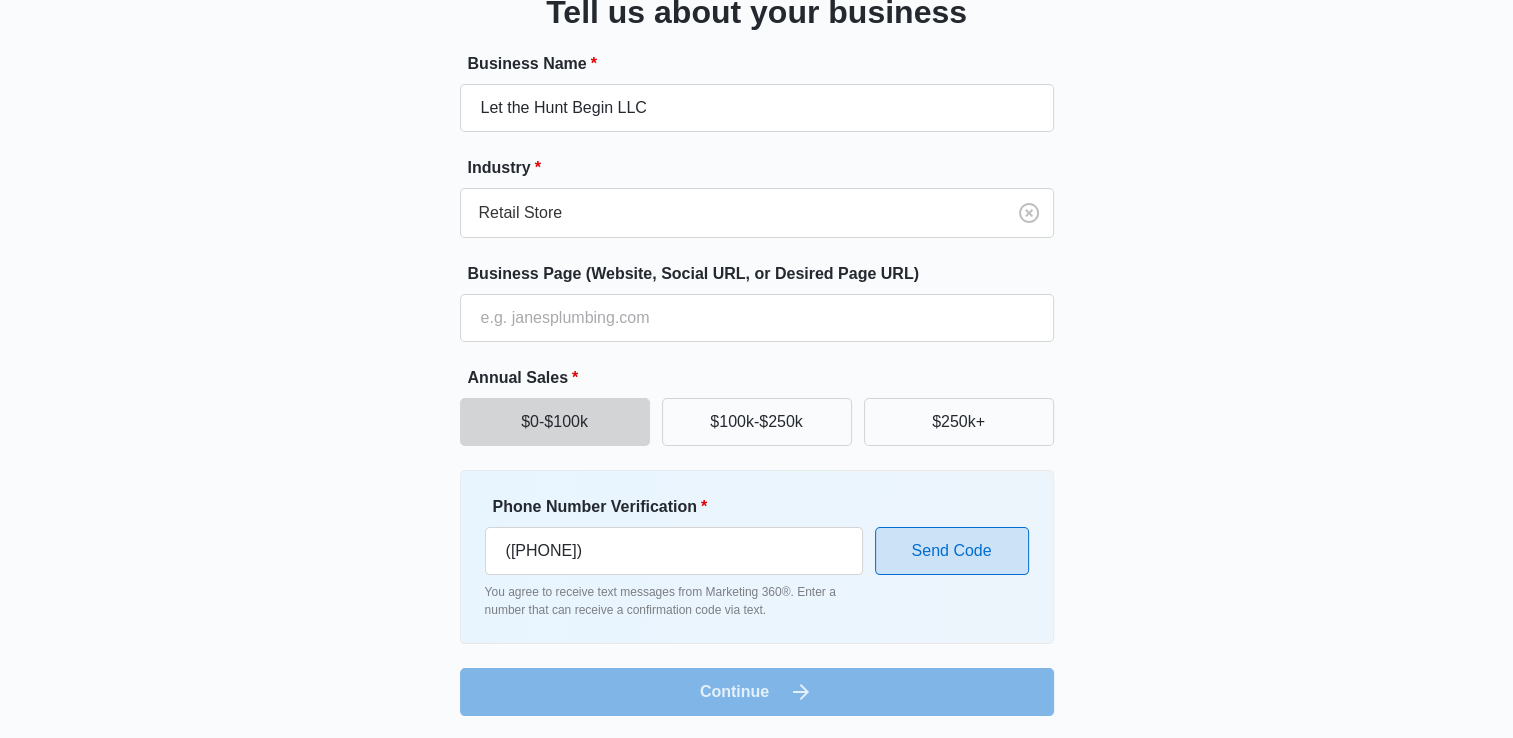 click on "Send Code" at bounding box center (952, 551) 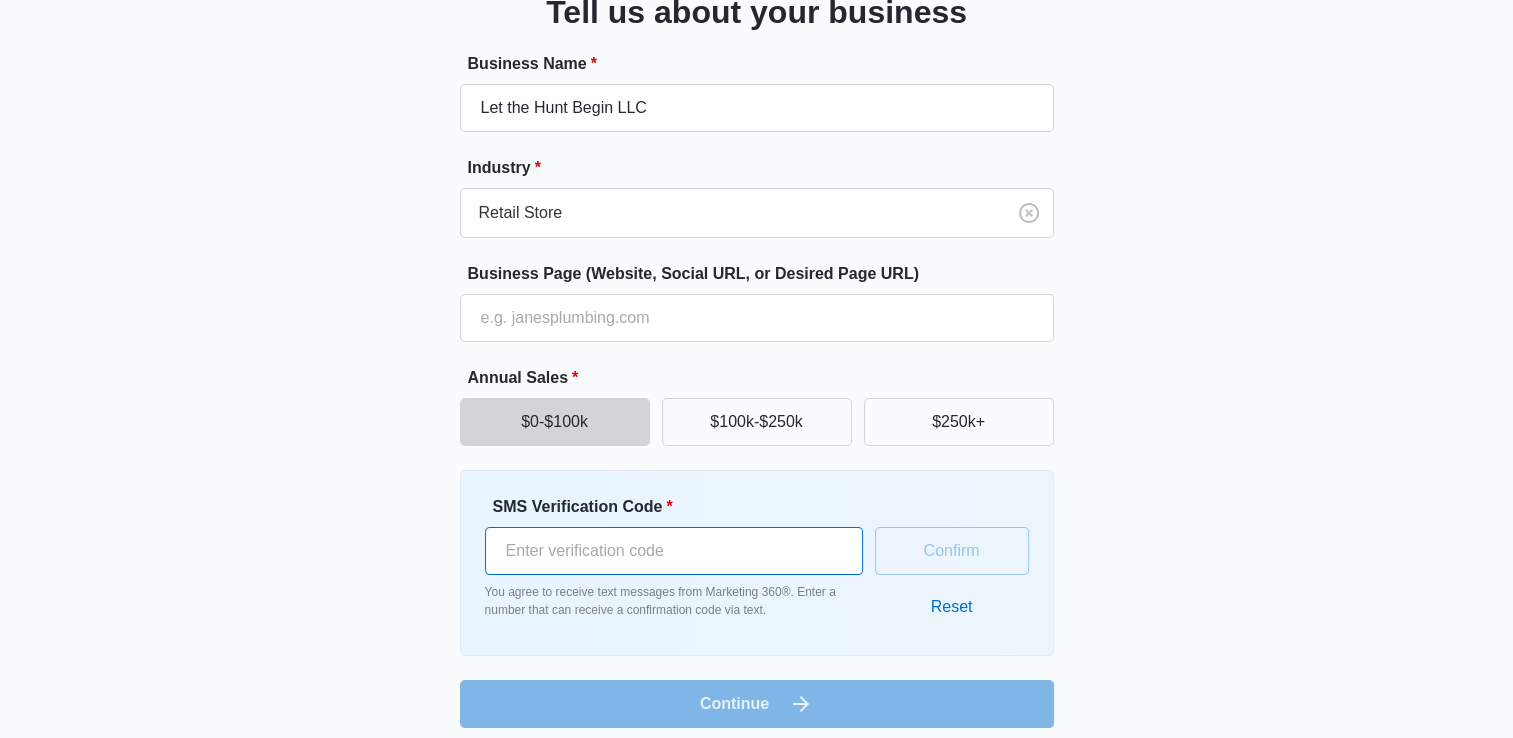 click on "SMS Verification Code *" at bounding box center [674, 551] 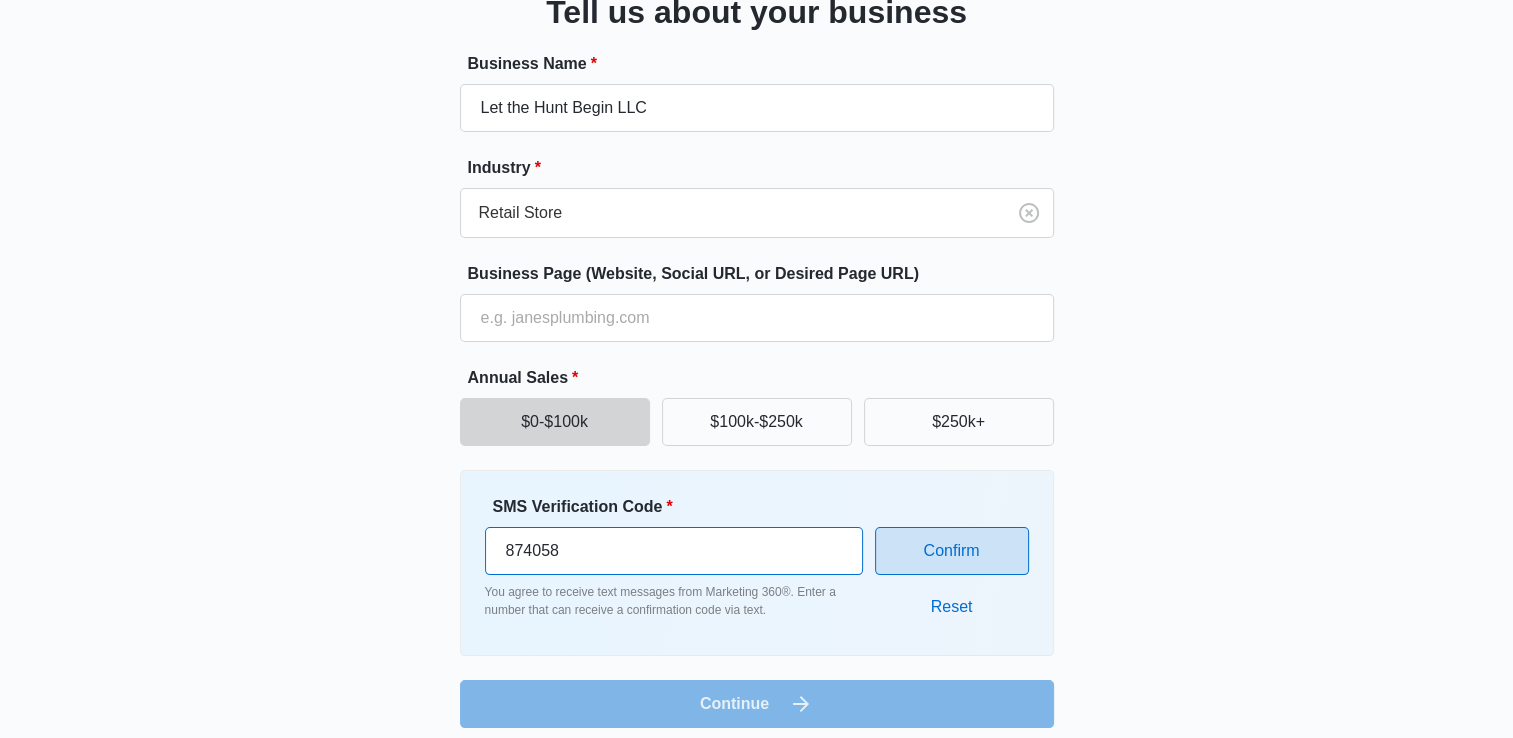 type on "874058" 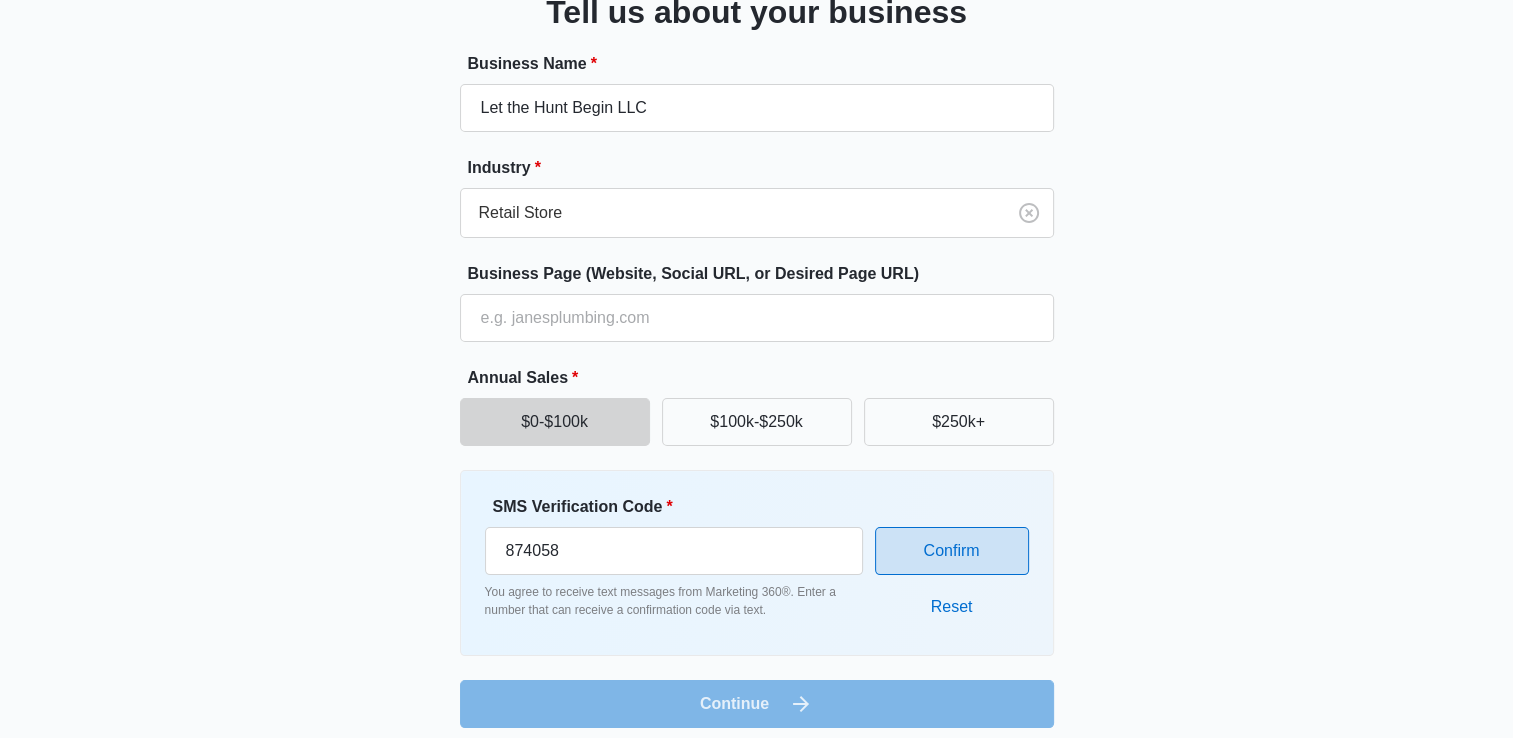 click on "Confirm" at bounding box center [952, 551] 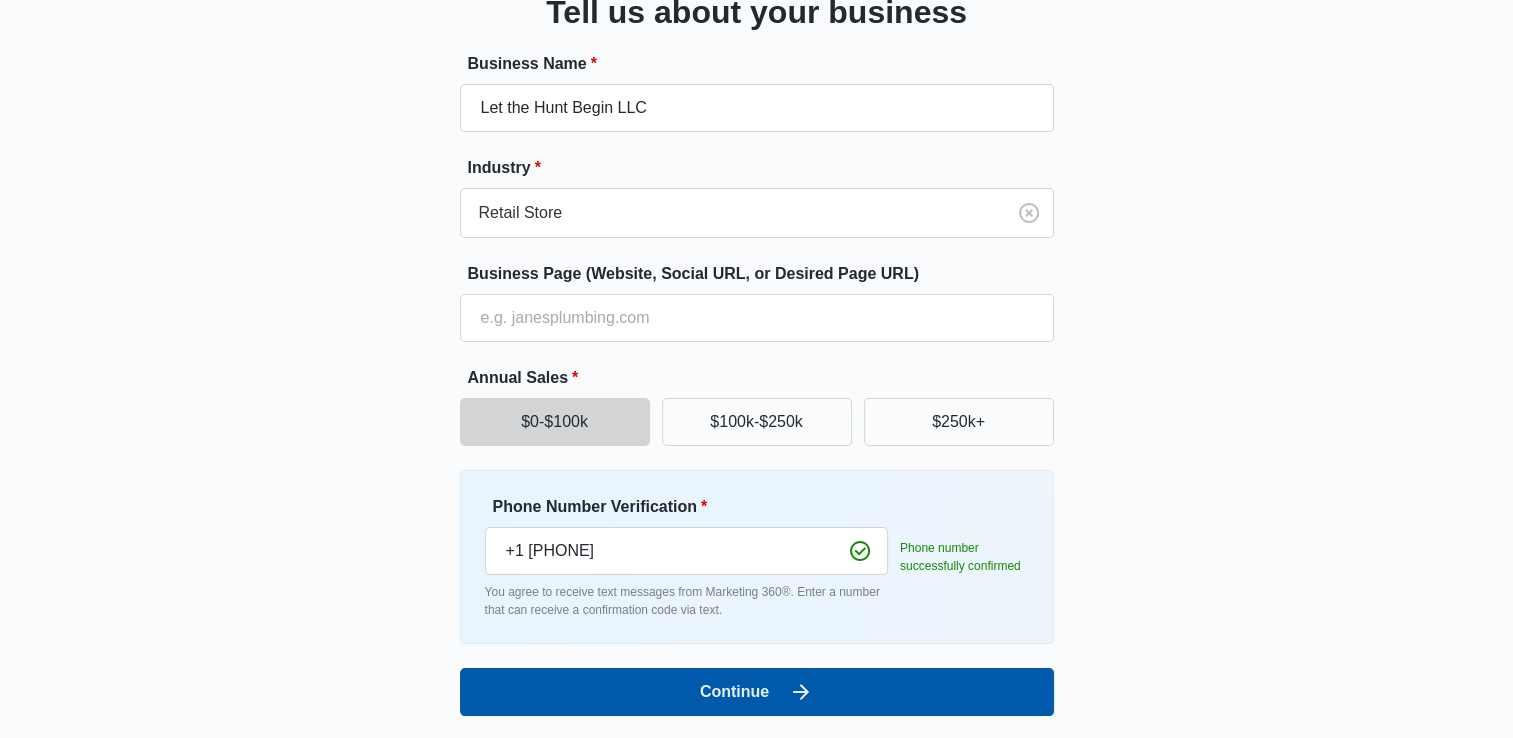 click 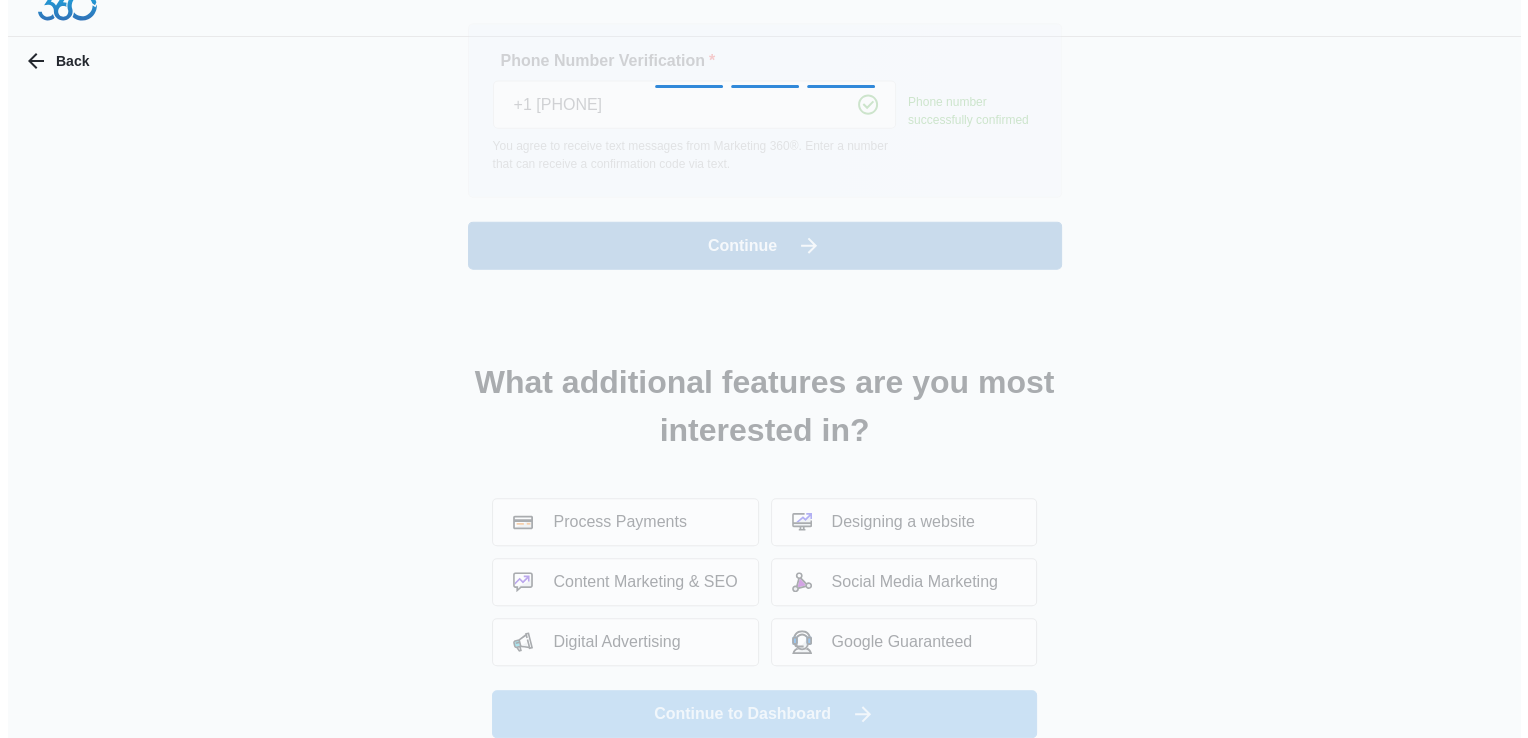 scroll, scrollTop: 0, scrollLeft: 0, axis: both 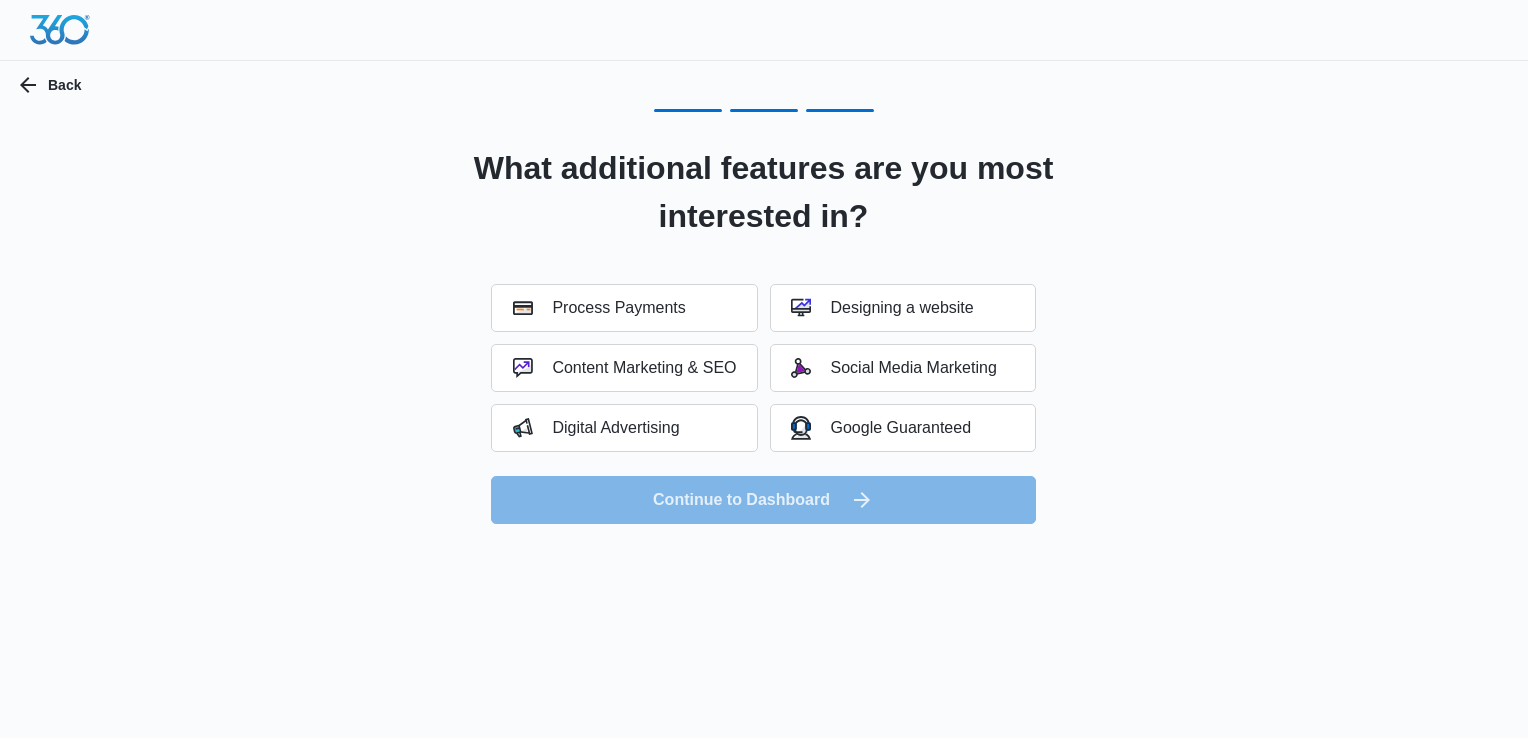 click on "Back What additional features are you most interested in? Process Payments Designing a website Content Marketing & SEO Social Media Marketing Digital Advertising Google Guaranteed Continue to Dashboard" at bounding box center (764, 369) 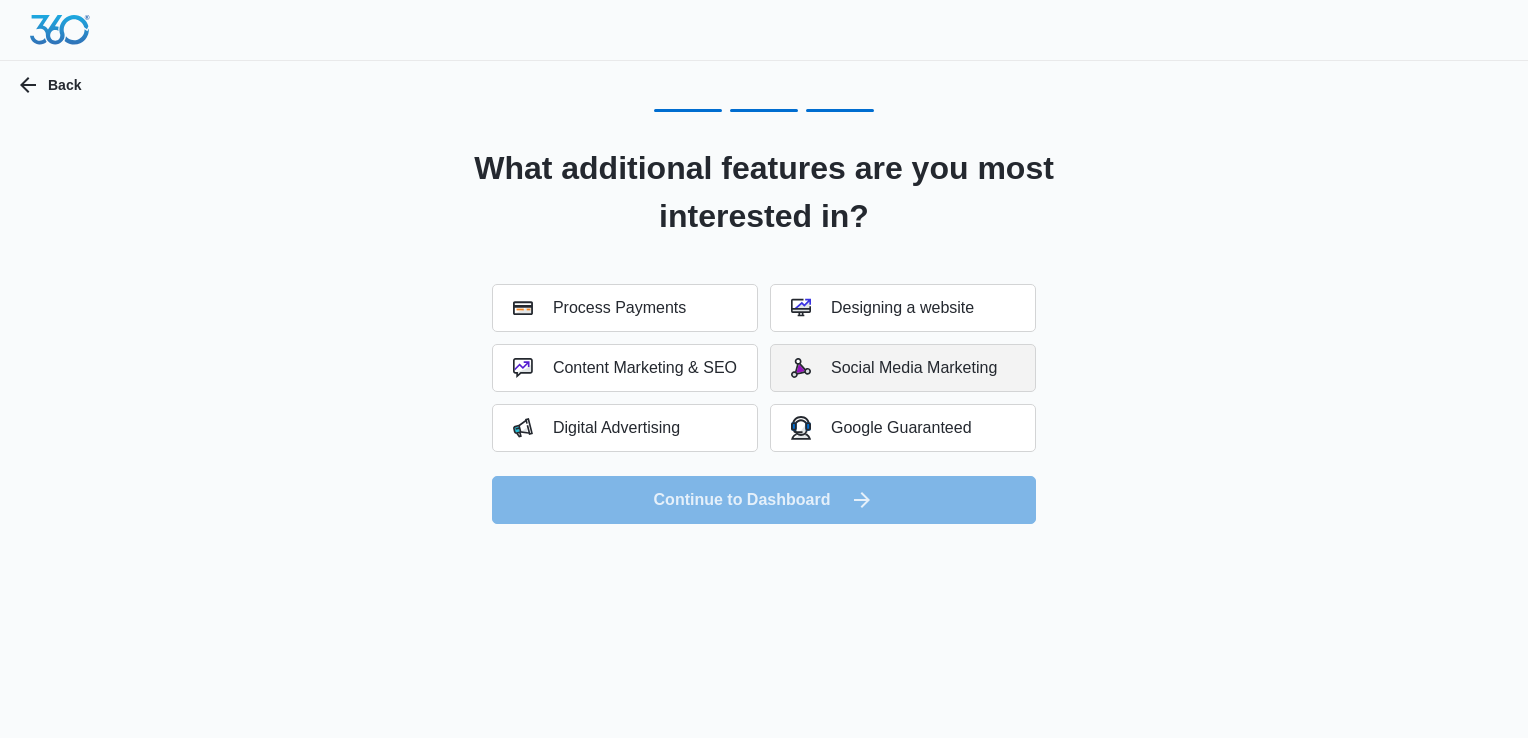 click on "Social Media Marketing" at bounding box center [894, 368] 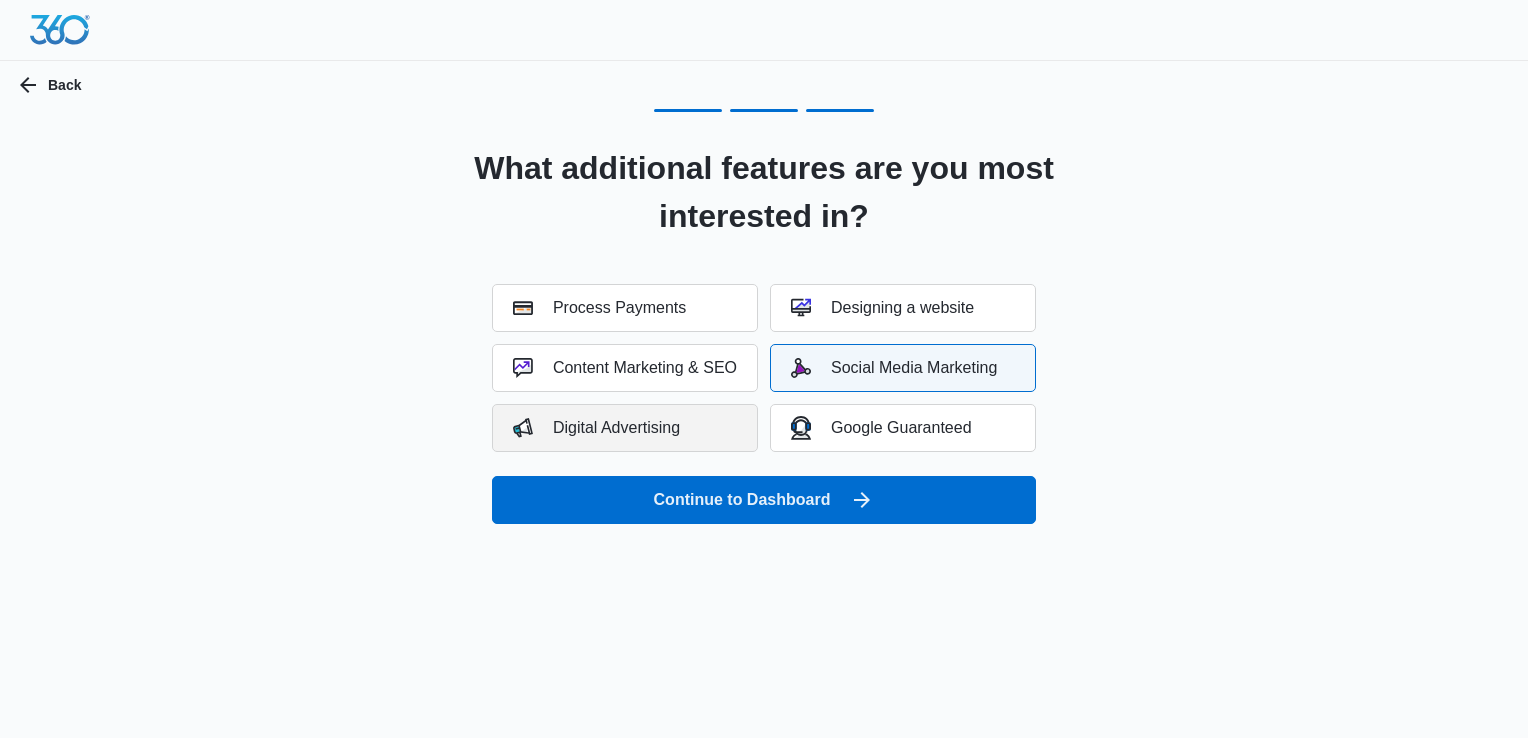 click on "Digital Advertising" at bounding box center [625, 428] 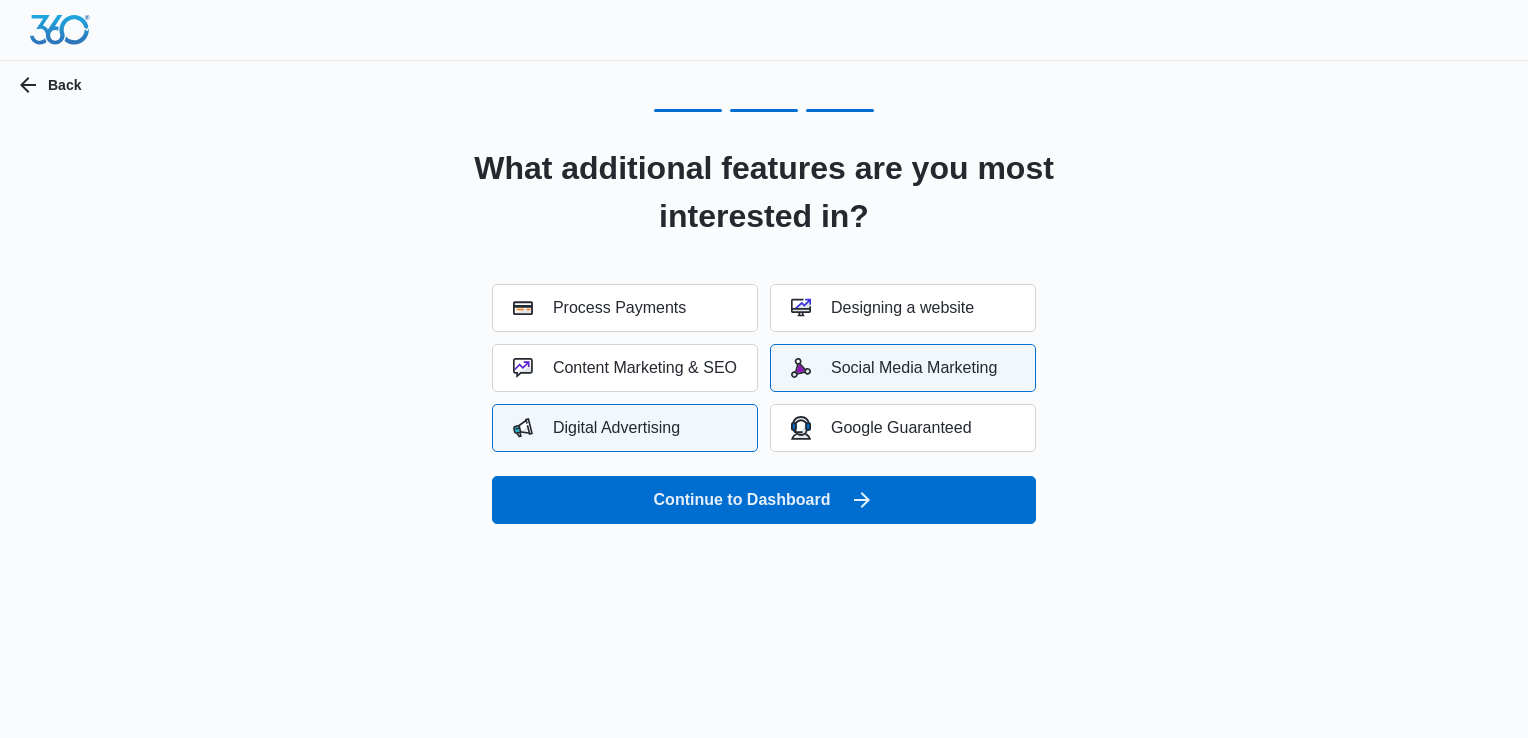click on "Digital Advertising" at bounding box center [625, 428] 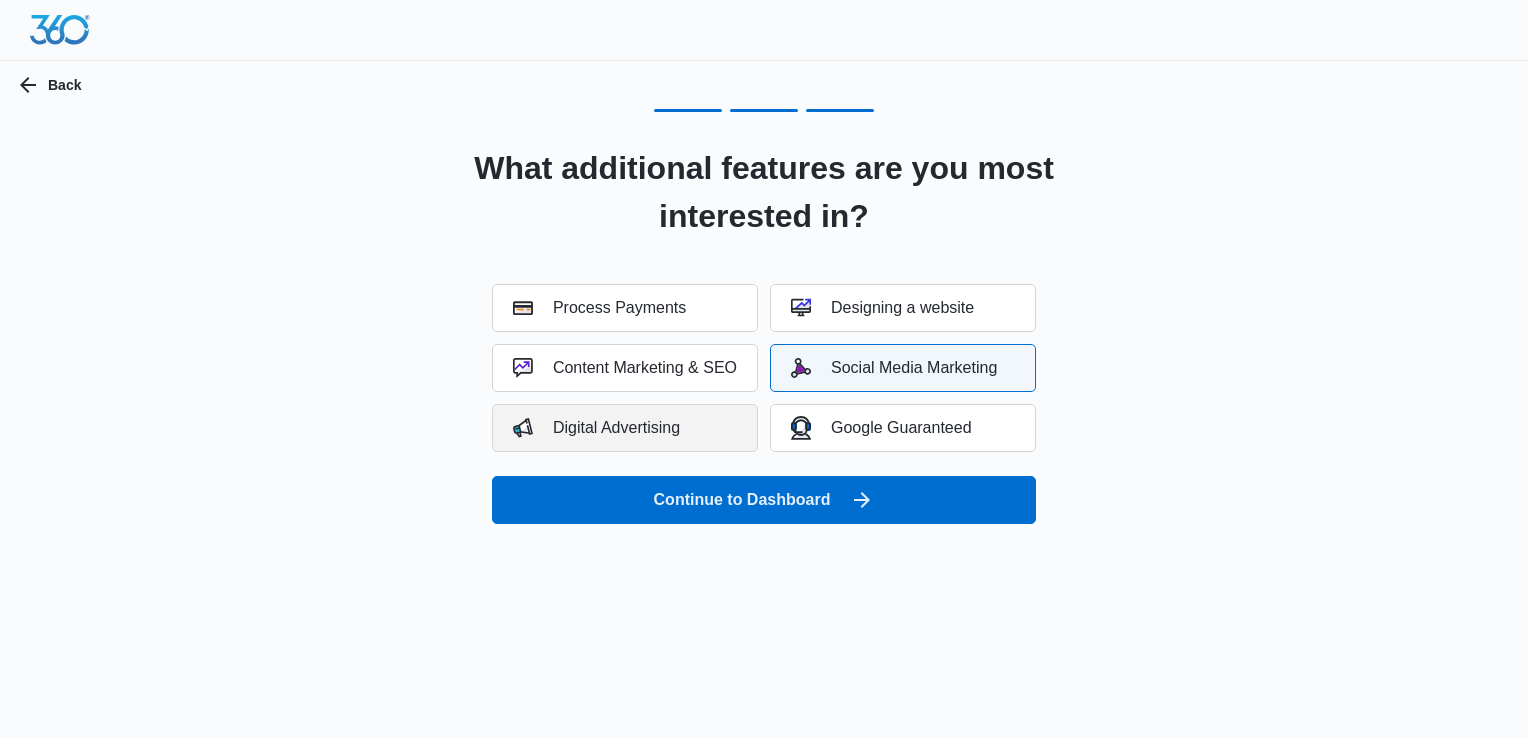 click on "Digital Advertising" at bounding box center (625, 428) 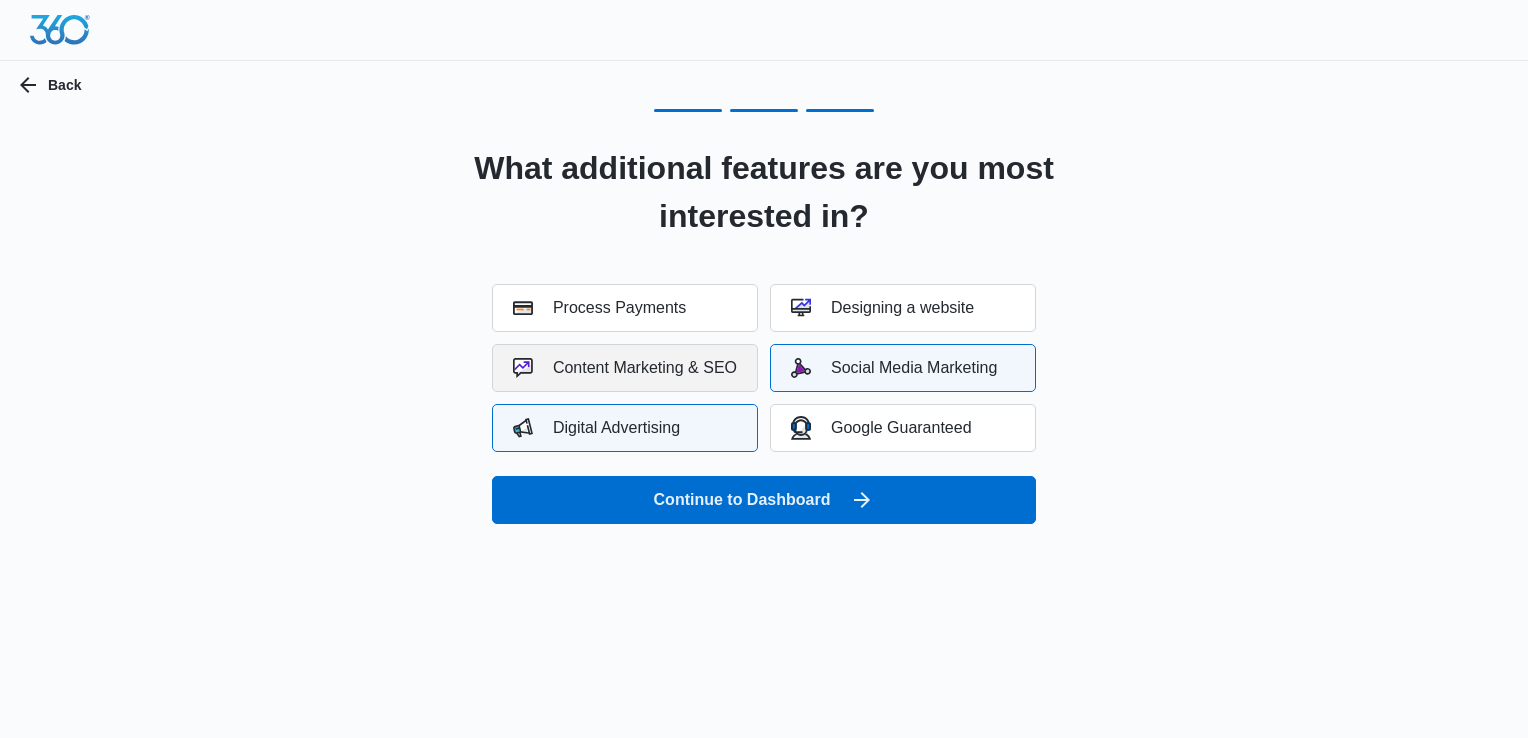 click on "Content Marketing & SEO" at bounding box center (625, 368) 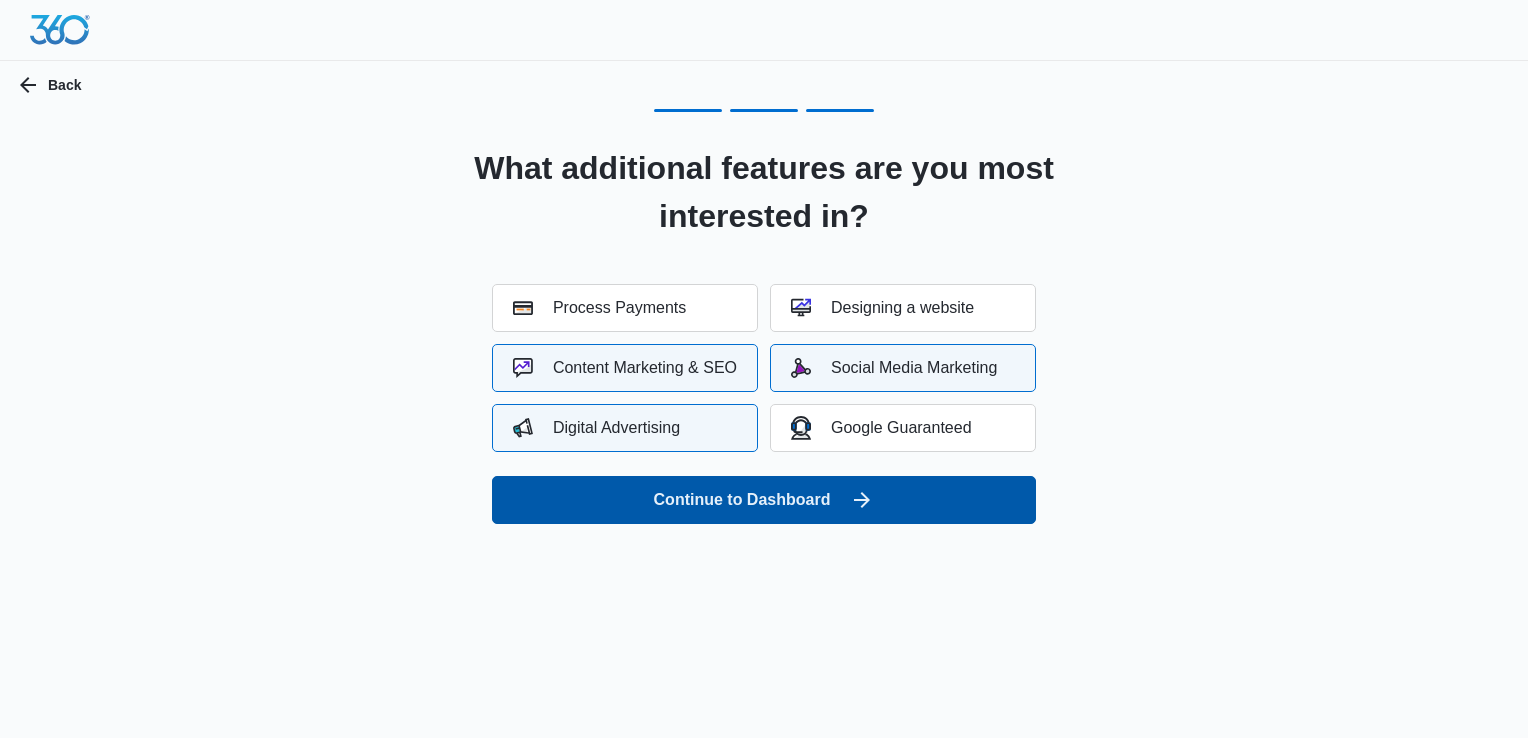 click on "Continue to Dashboard" at bounding box center [764, 500] 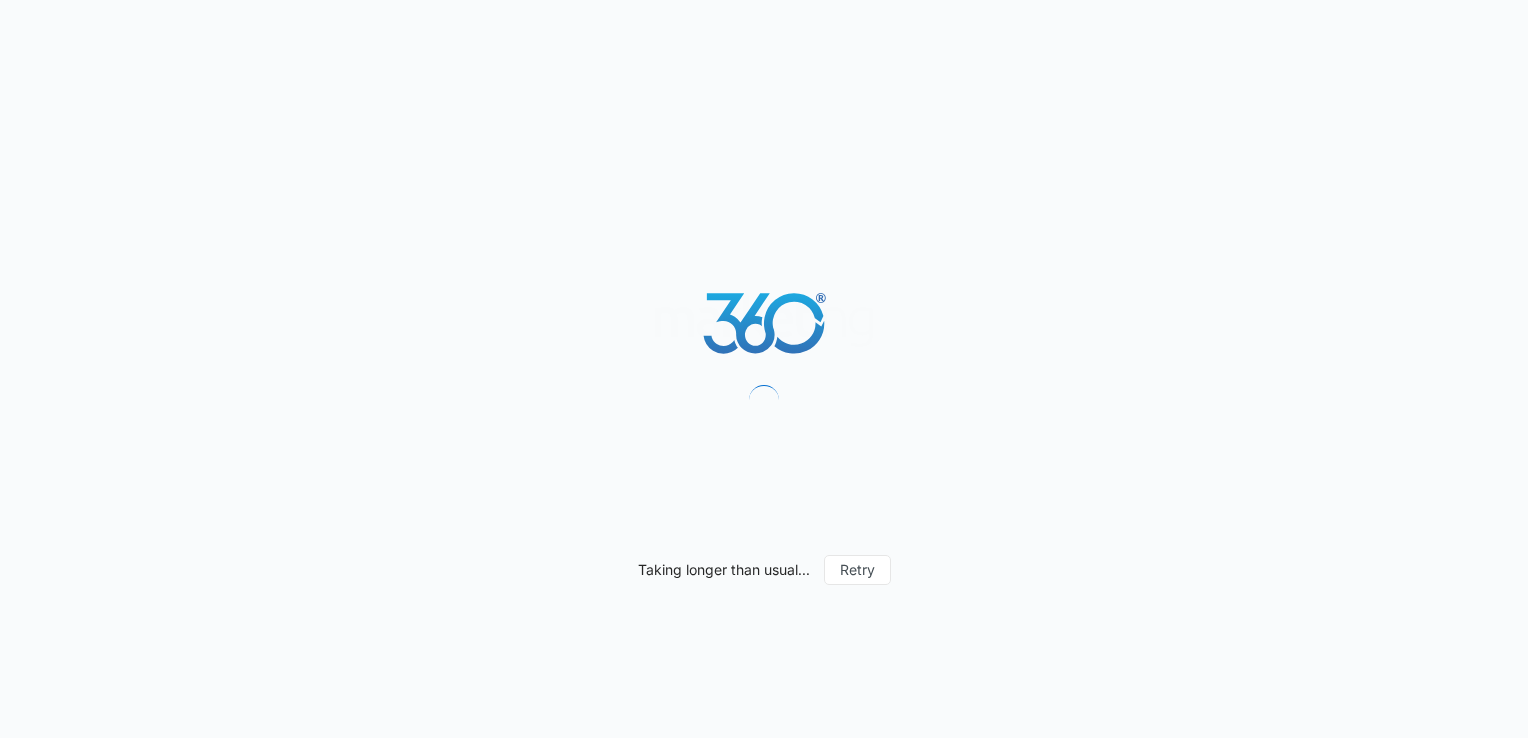 scroll, scrollTop: 0, scrollLeft: 0, axis: both 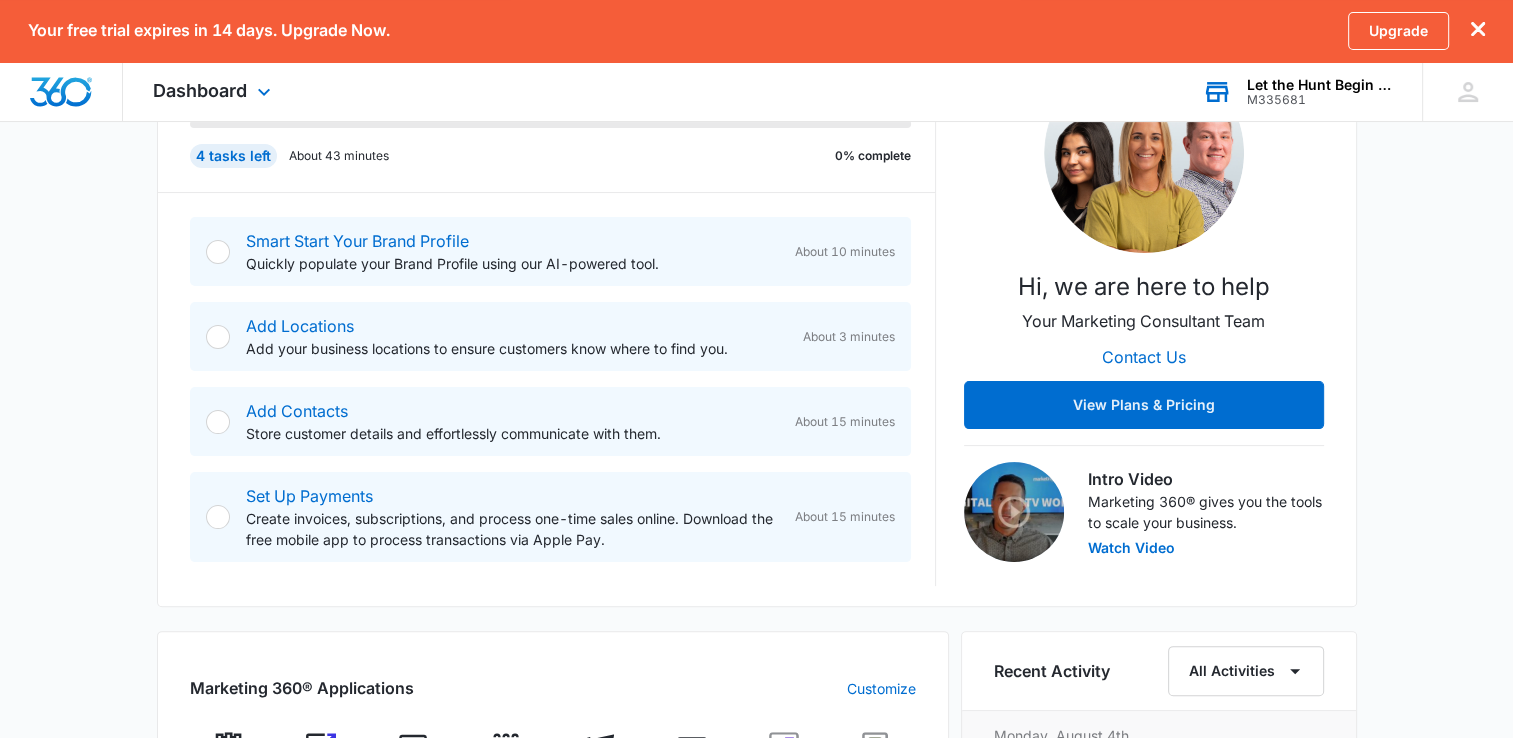 click on "Let the Hunt Begin LLC" at bounding box center [1320, 85] 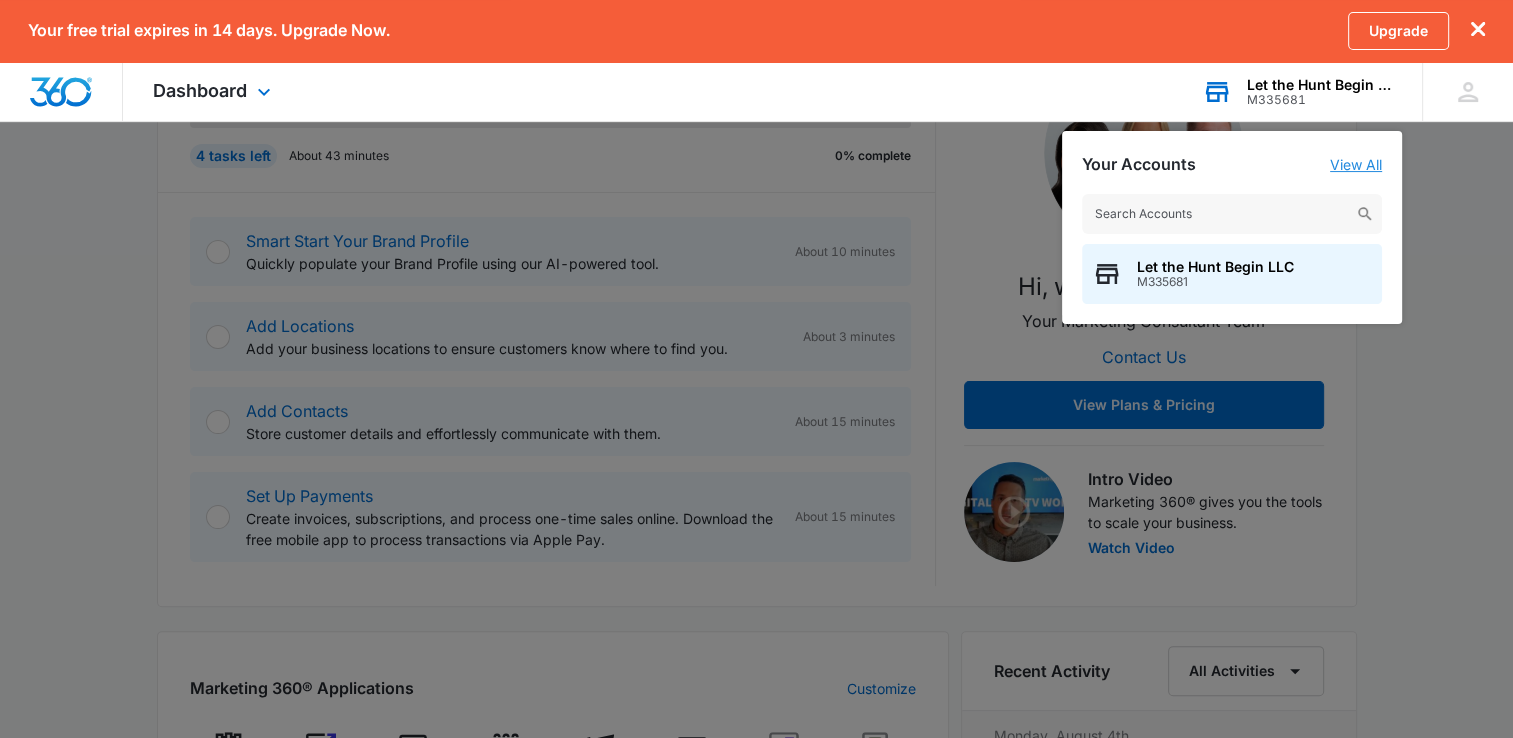click on "View All" at bounding box center [1356, 164] 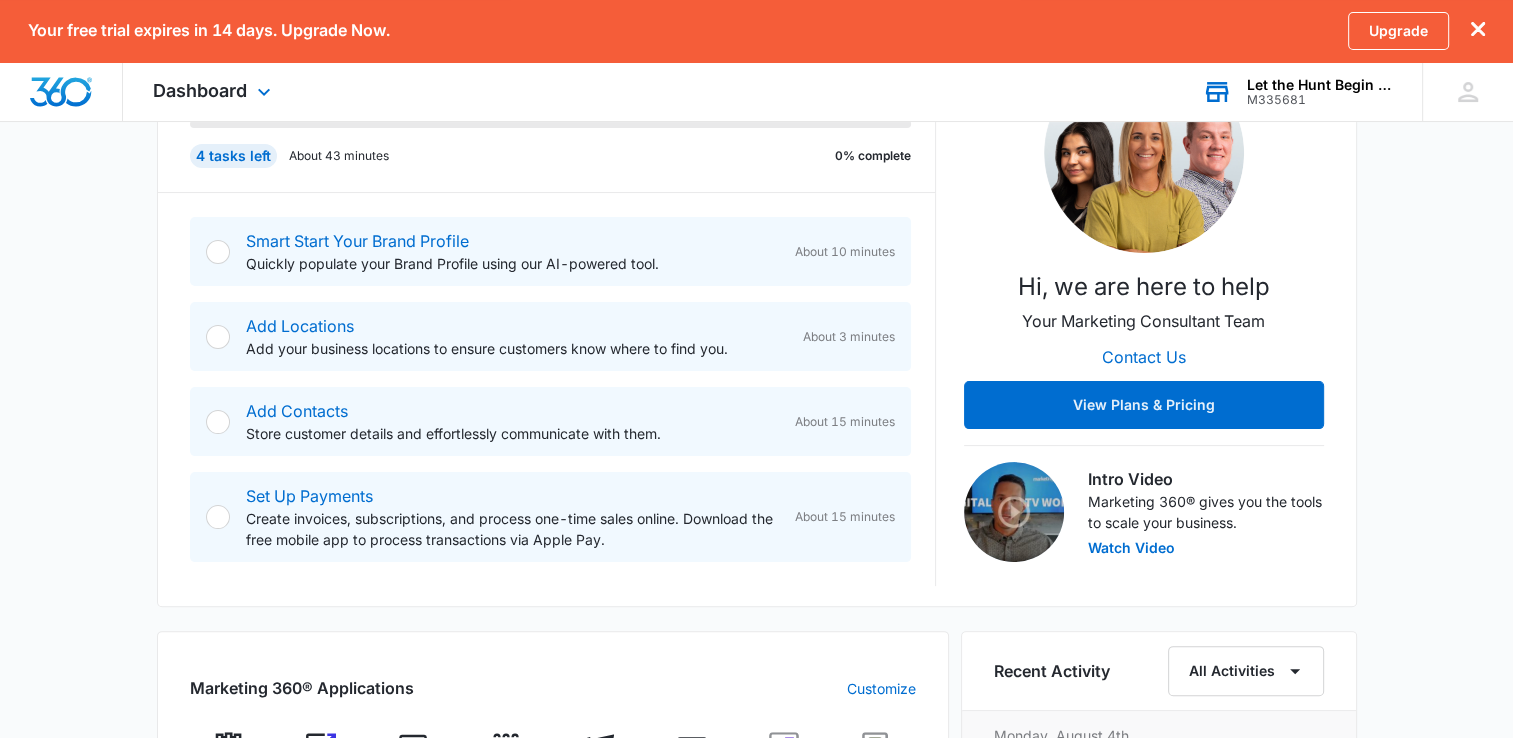 scroll, scrollTop: 0, scrollLeft: 0, axis: both 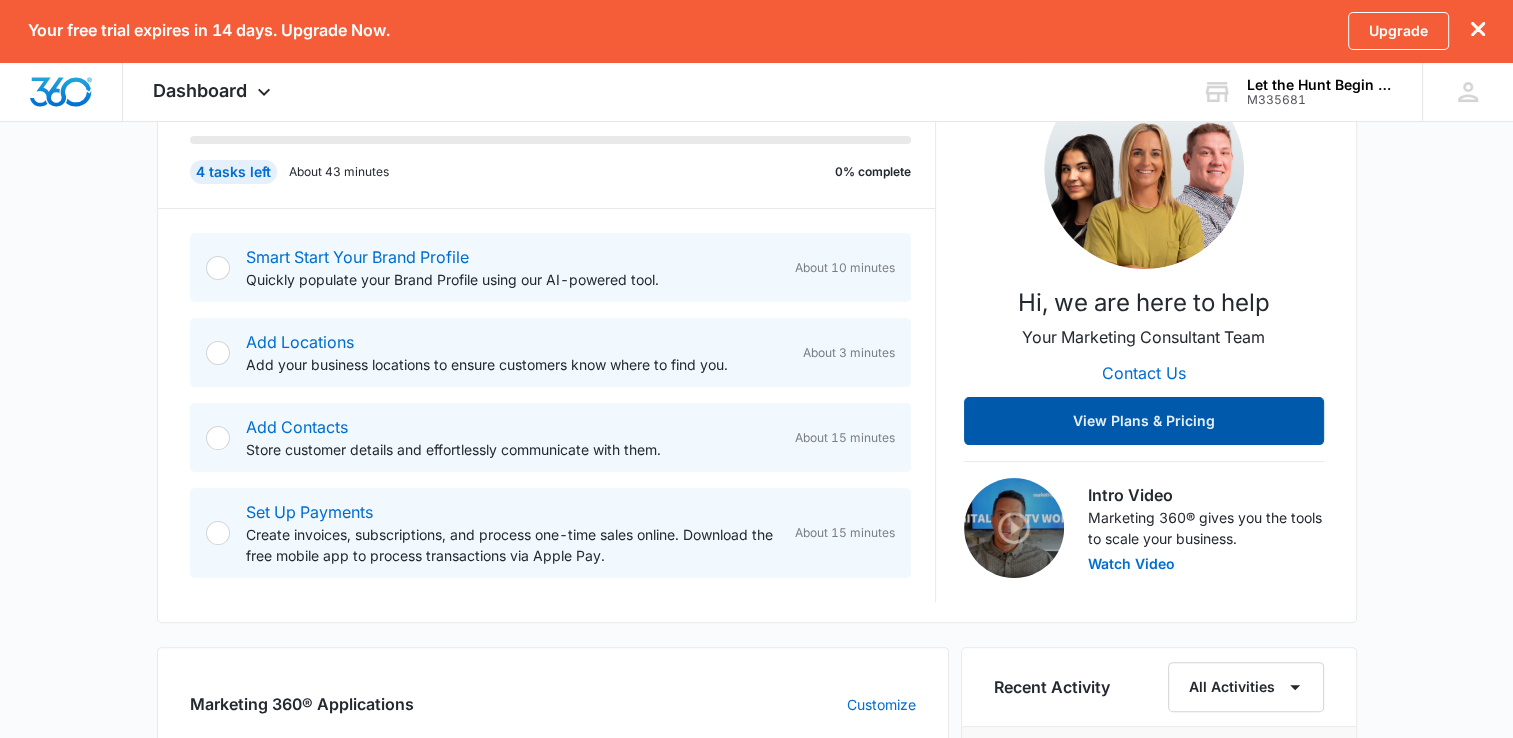 click on "View Plans & Pricing" at bounding box center [1144, 421] 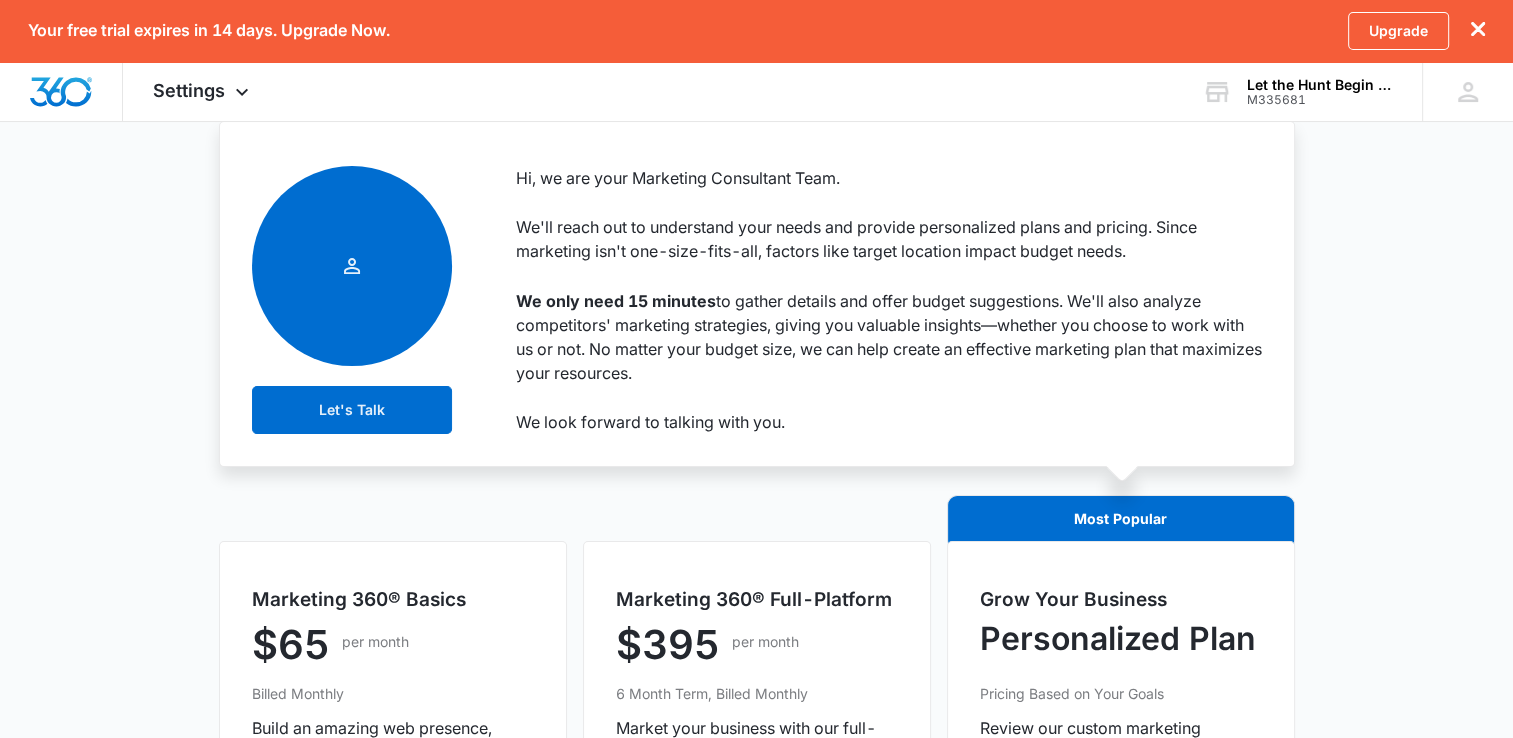 scroll, scrollTop: 0, scrollLeft: 0, axis: both 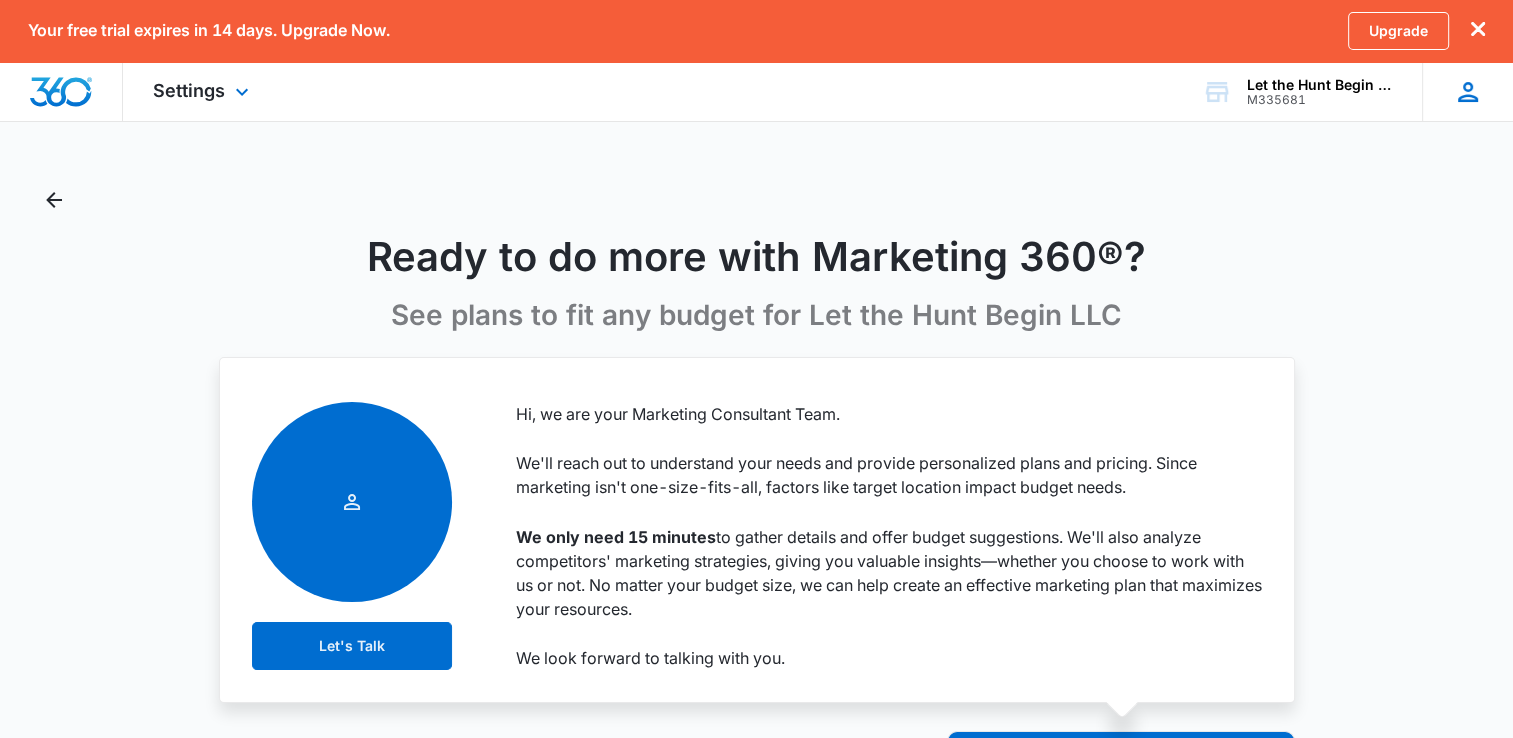 click 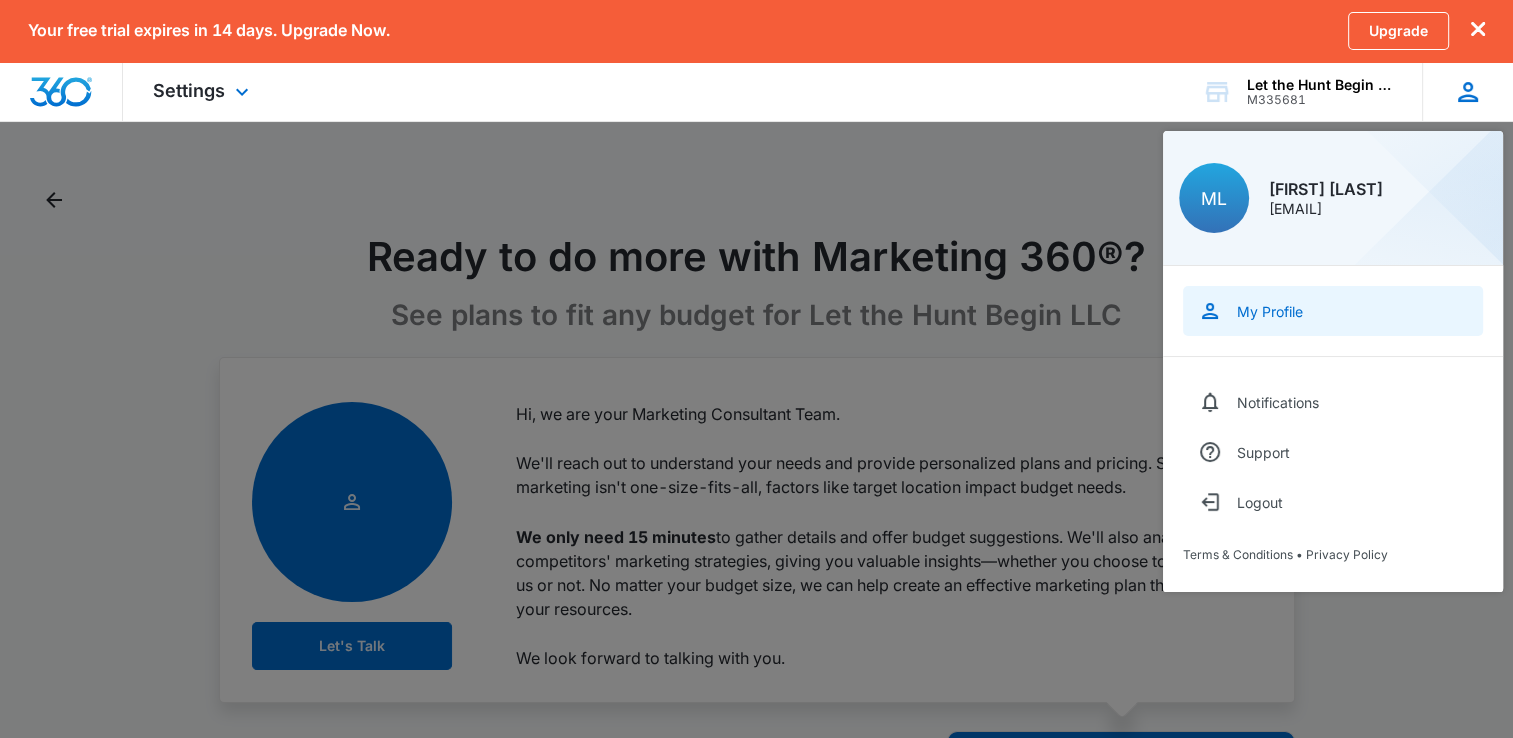 click on "My Profile" at bounding box center (1270, 311) 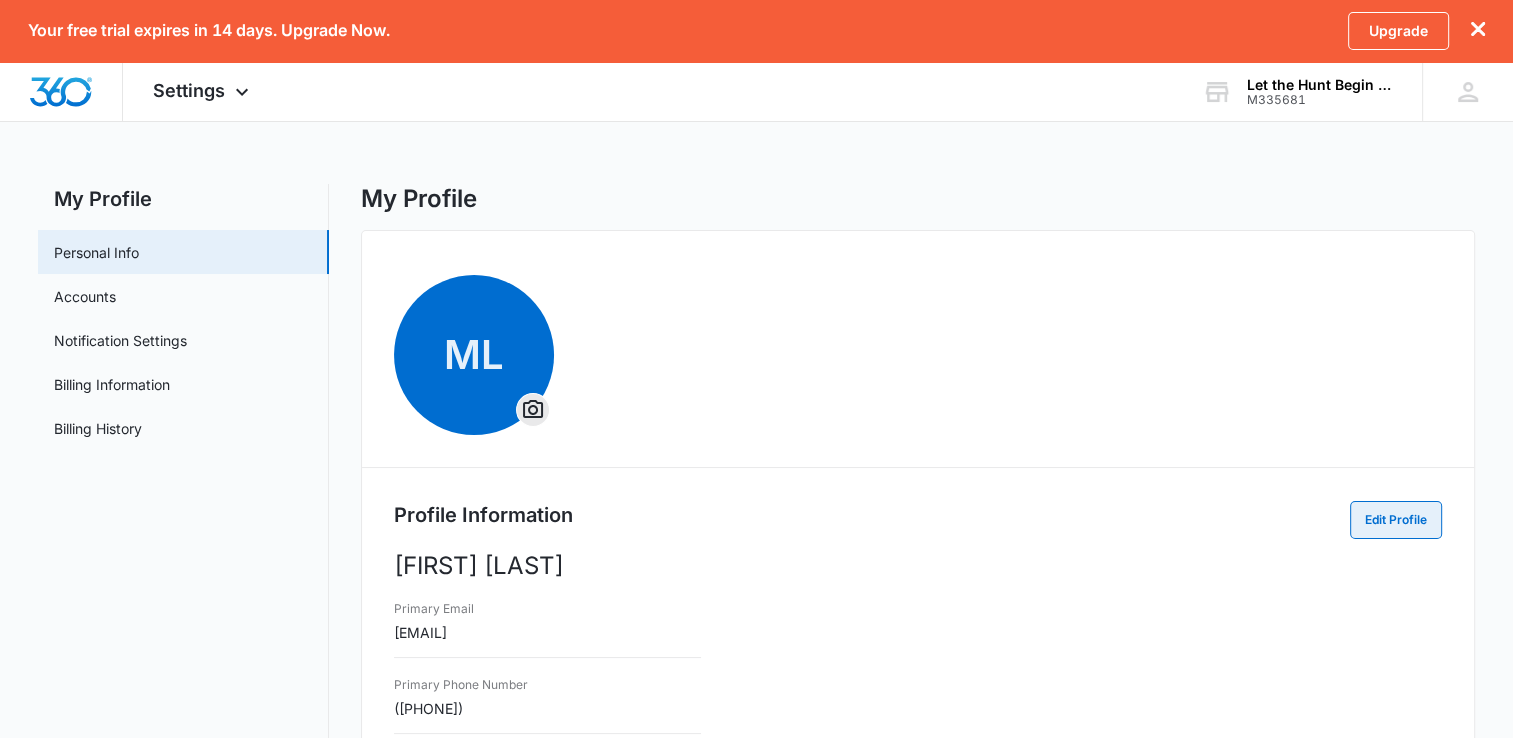 click on "Edit Profile" at bounding box center [1396, 520] 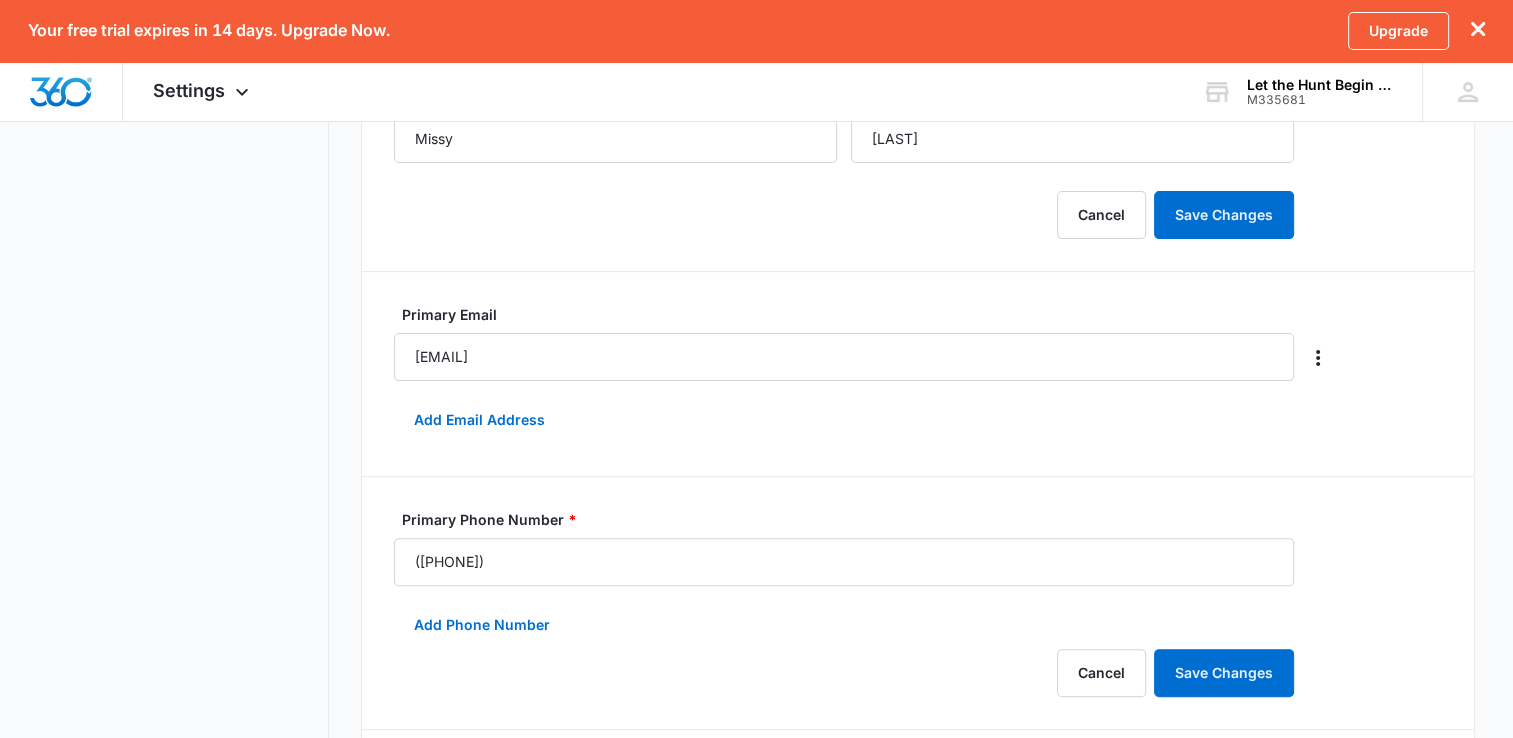 scroll, scrollTop: 464, scrollLeft: 0, axis: vertical 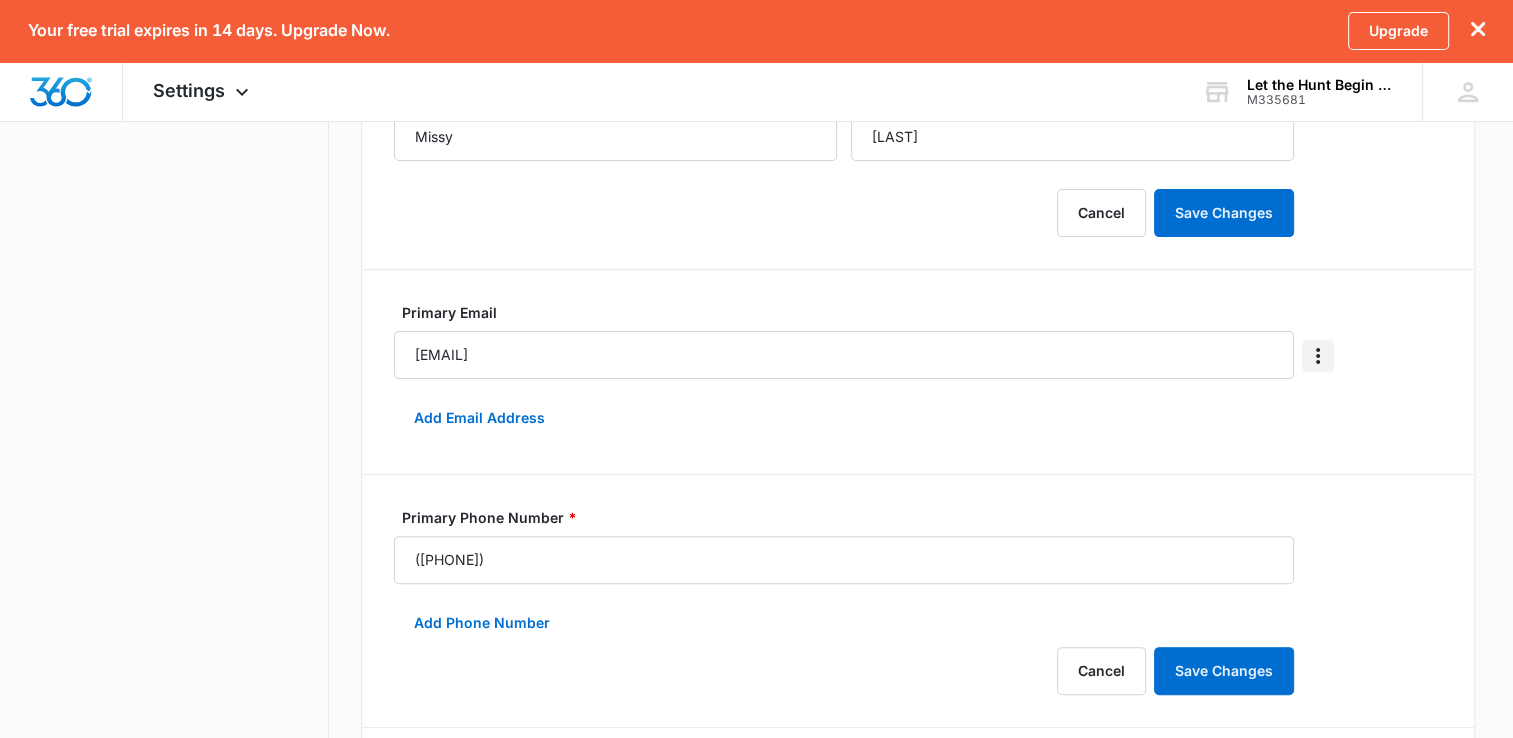 click 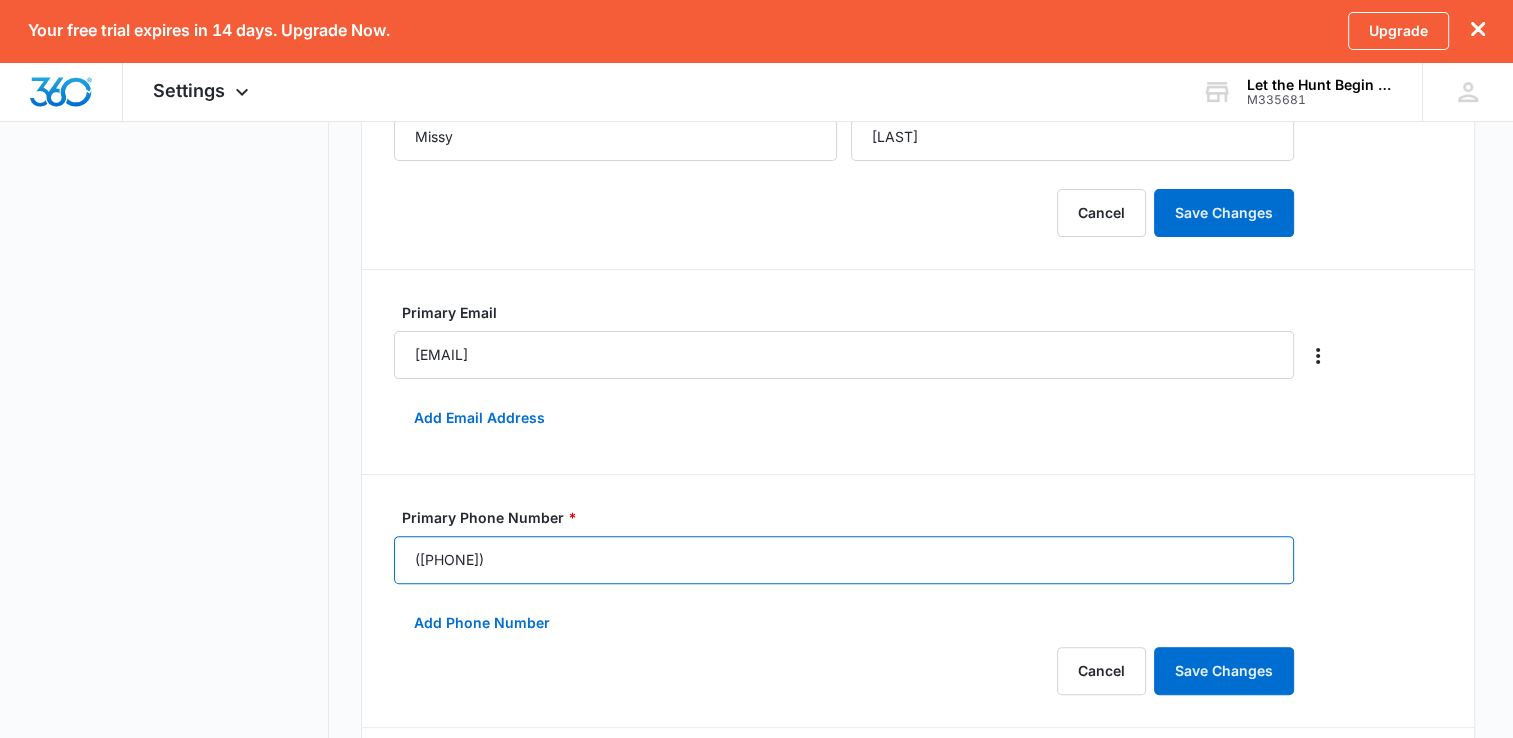 drag, startPoint x: 544, startPoint y: 554, endPoint x: 285, endPoint y: 530, distance: 260.1096 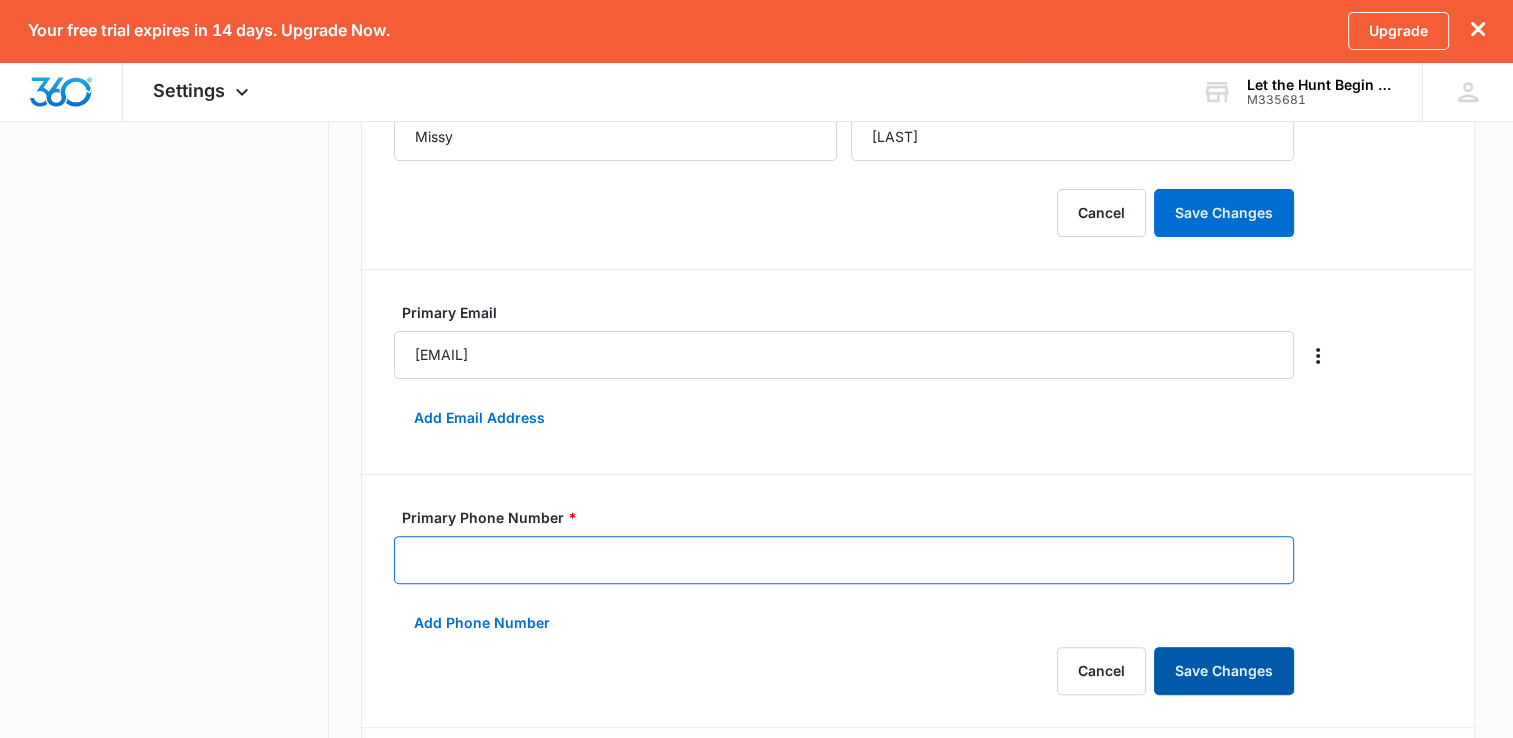 type 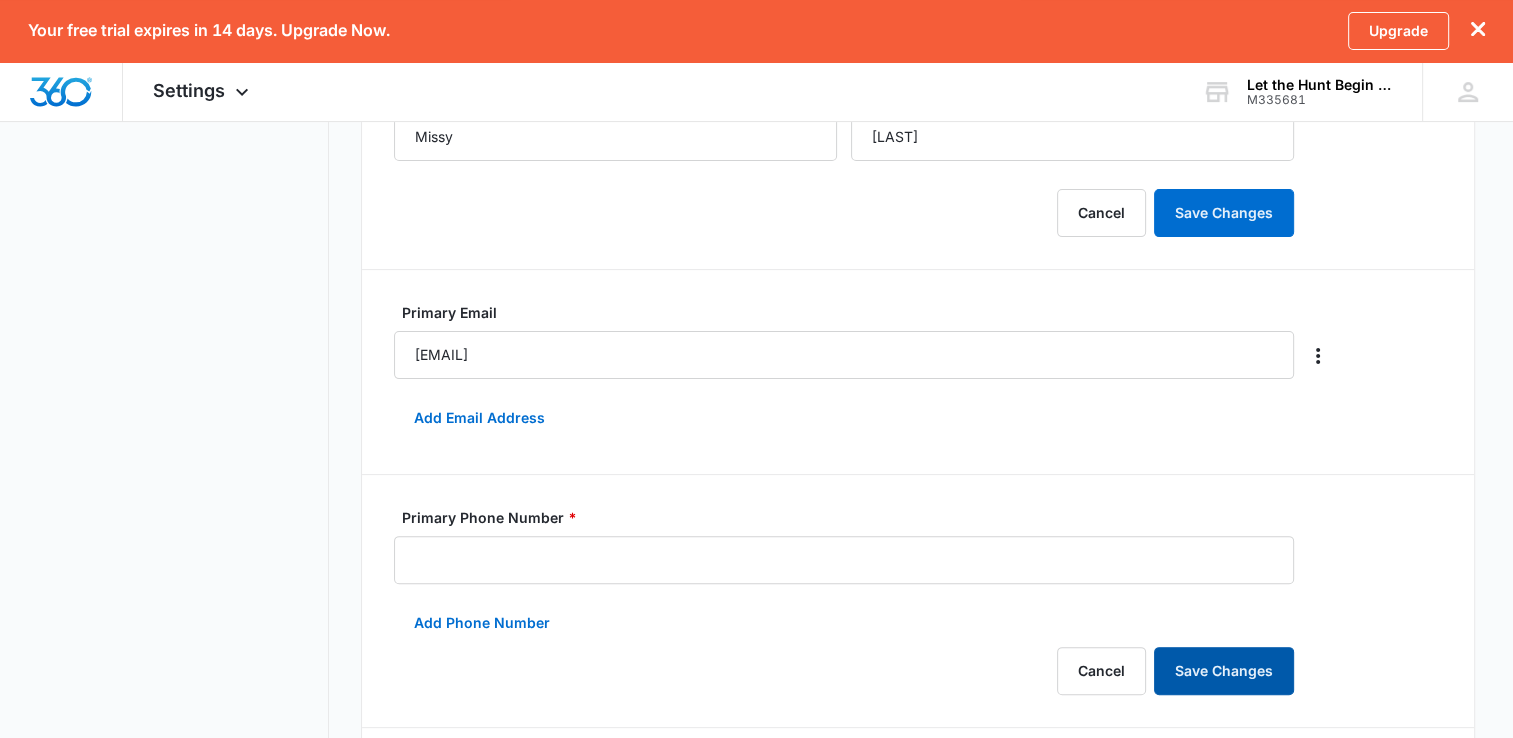 click on "Save Changes" at bounding box center [1224, 671] 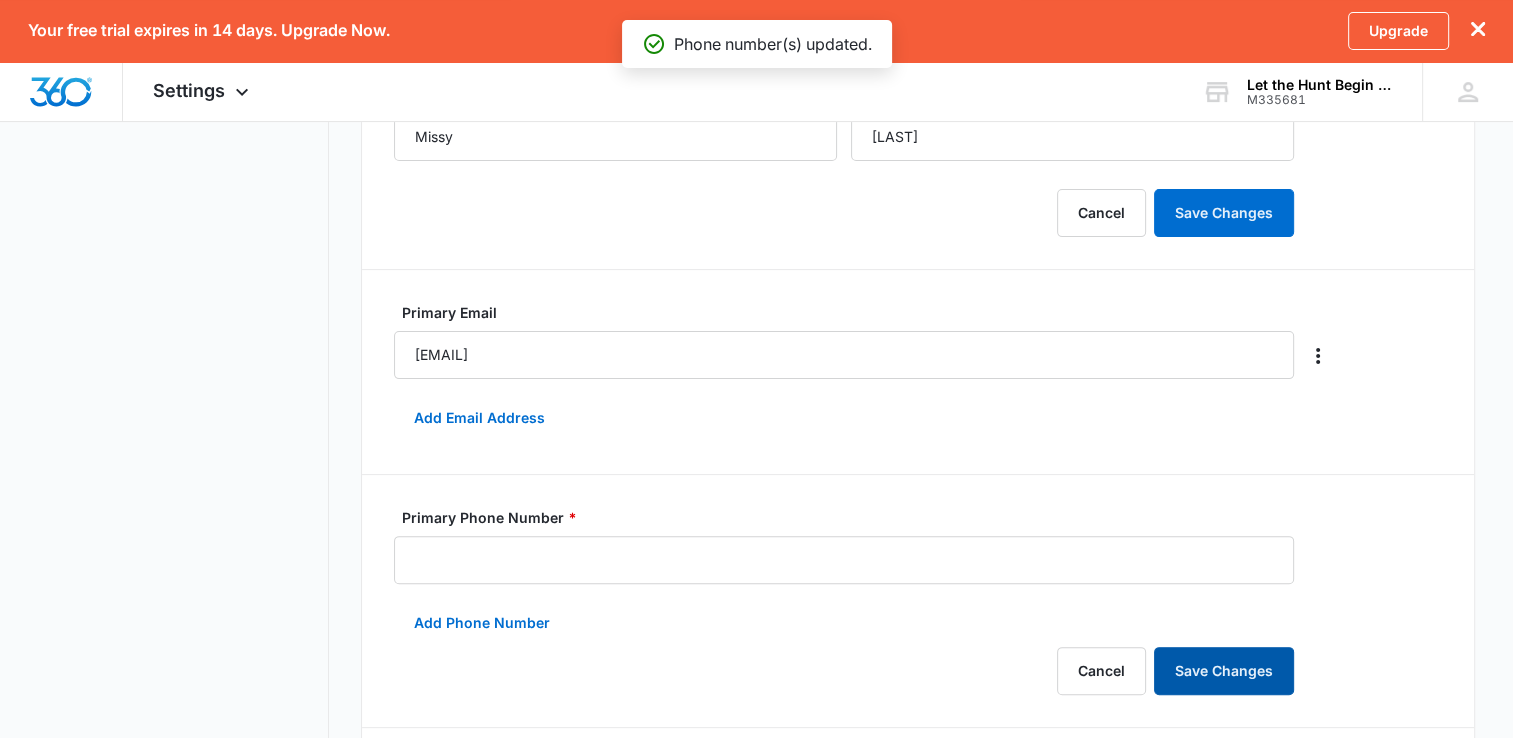 click on "Save Changes" at bounding box center [1224, 671] 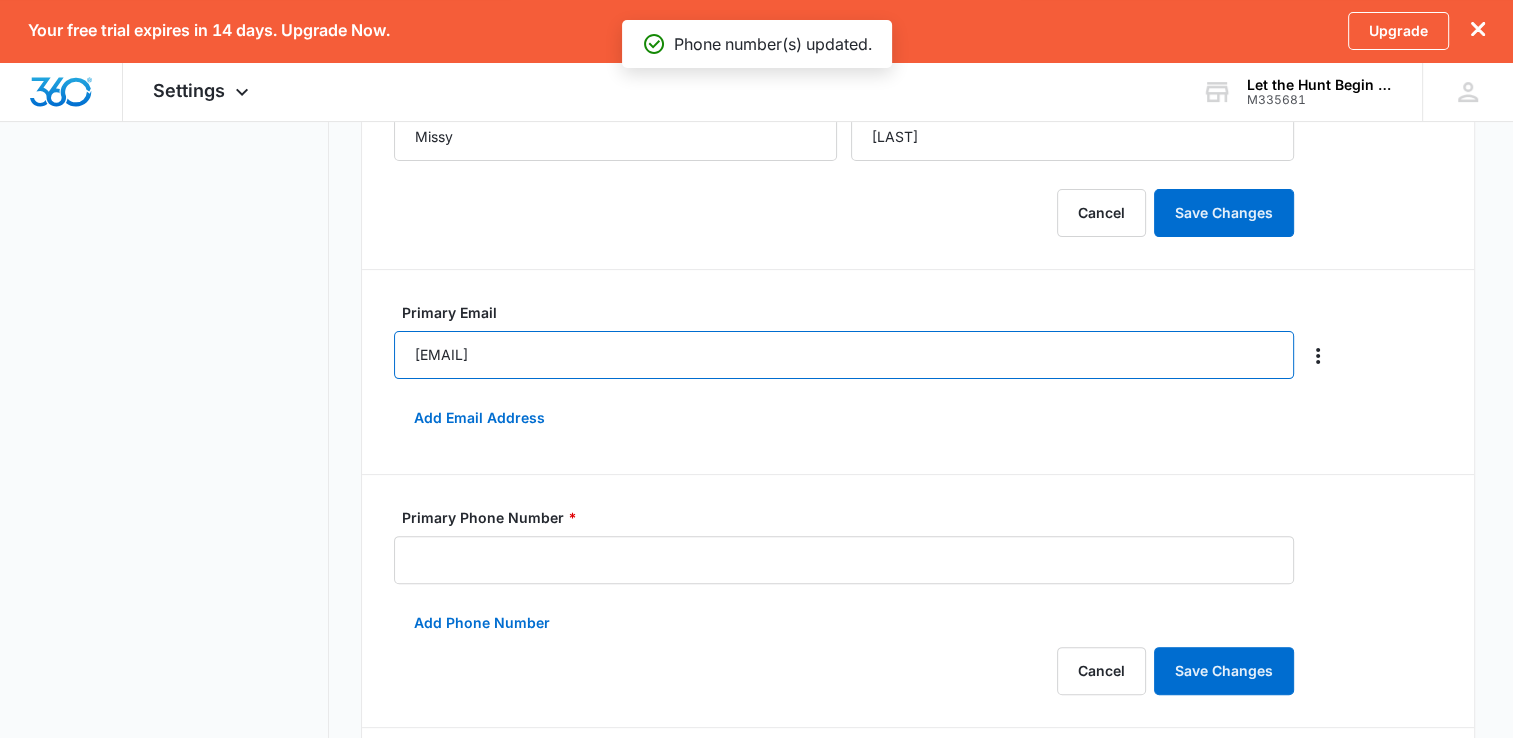 drag, startPoint x: 646, startPoint y: 350, endPoint x: 244, endPoint y: 336, distance: 402.2437 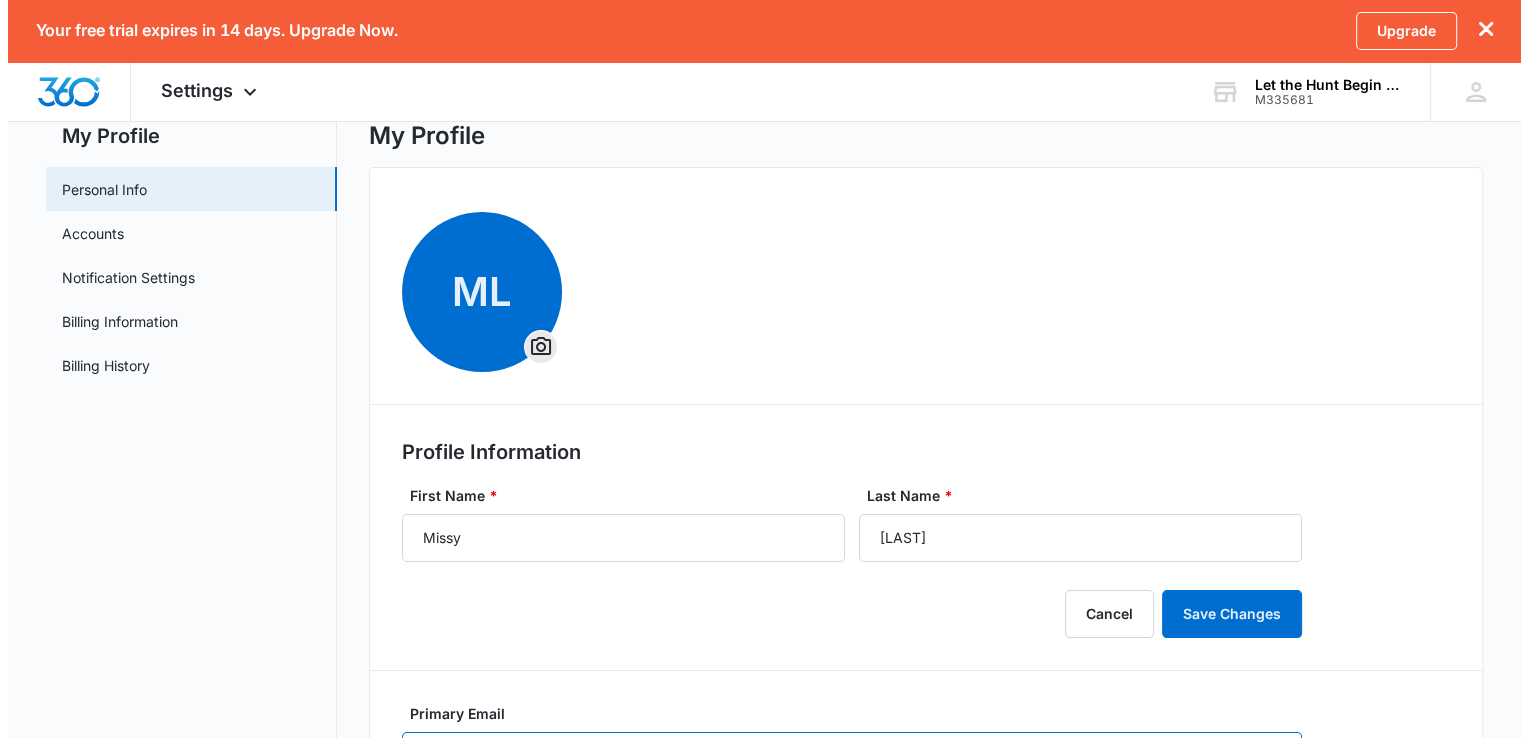 scroll, scrollTop: 0, scrollLeft: 0, axis: both 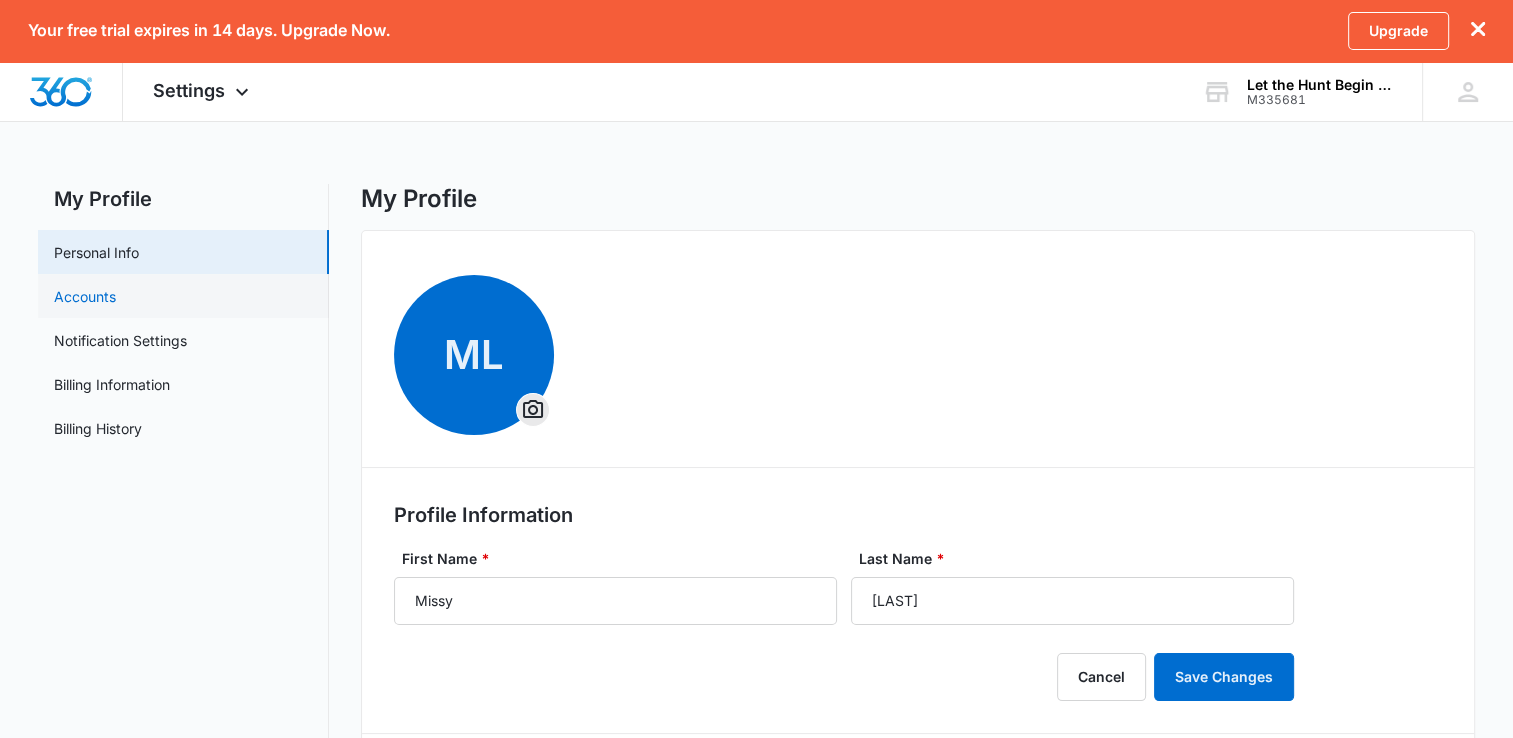click on "Accounts" at bounding box center [85, 296] 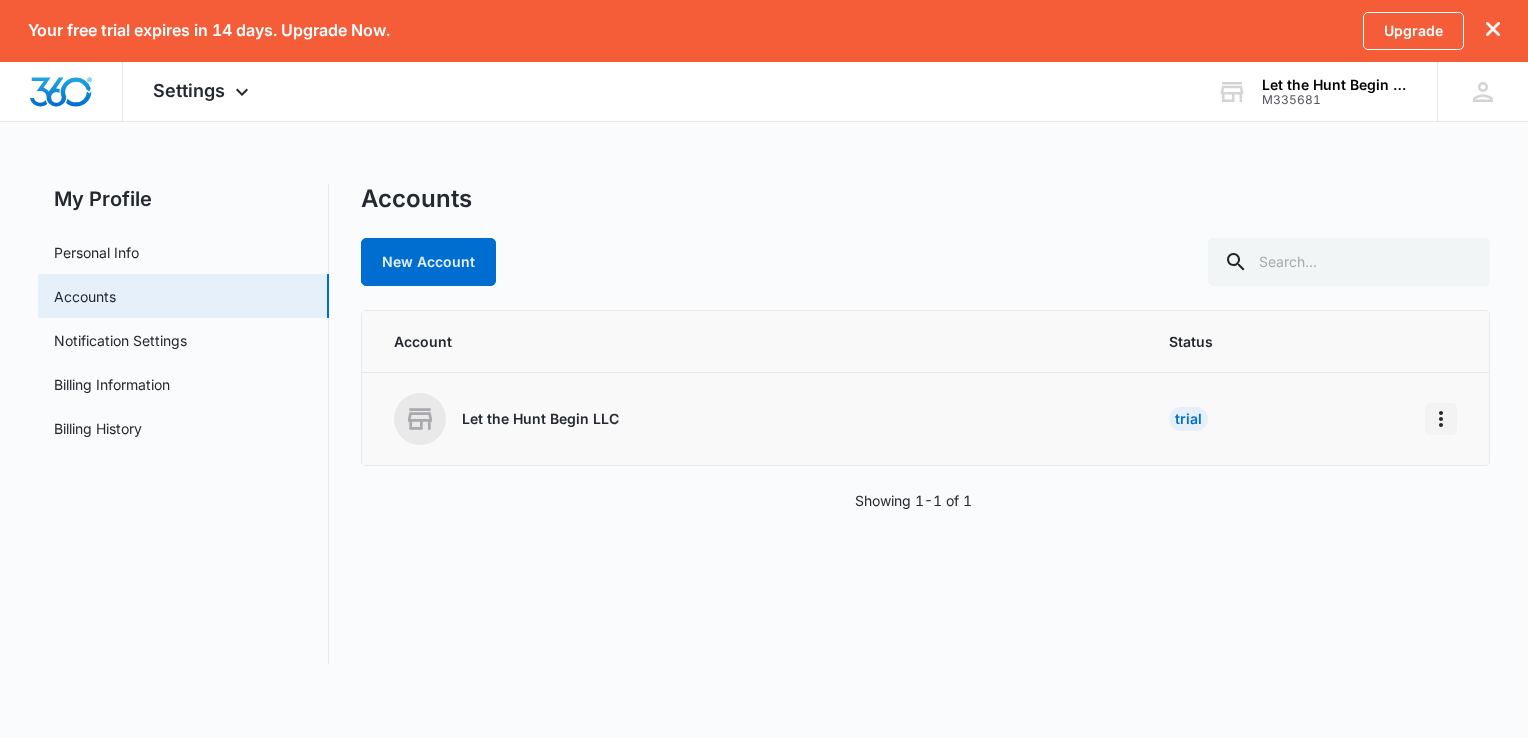 click 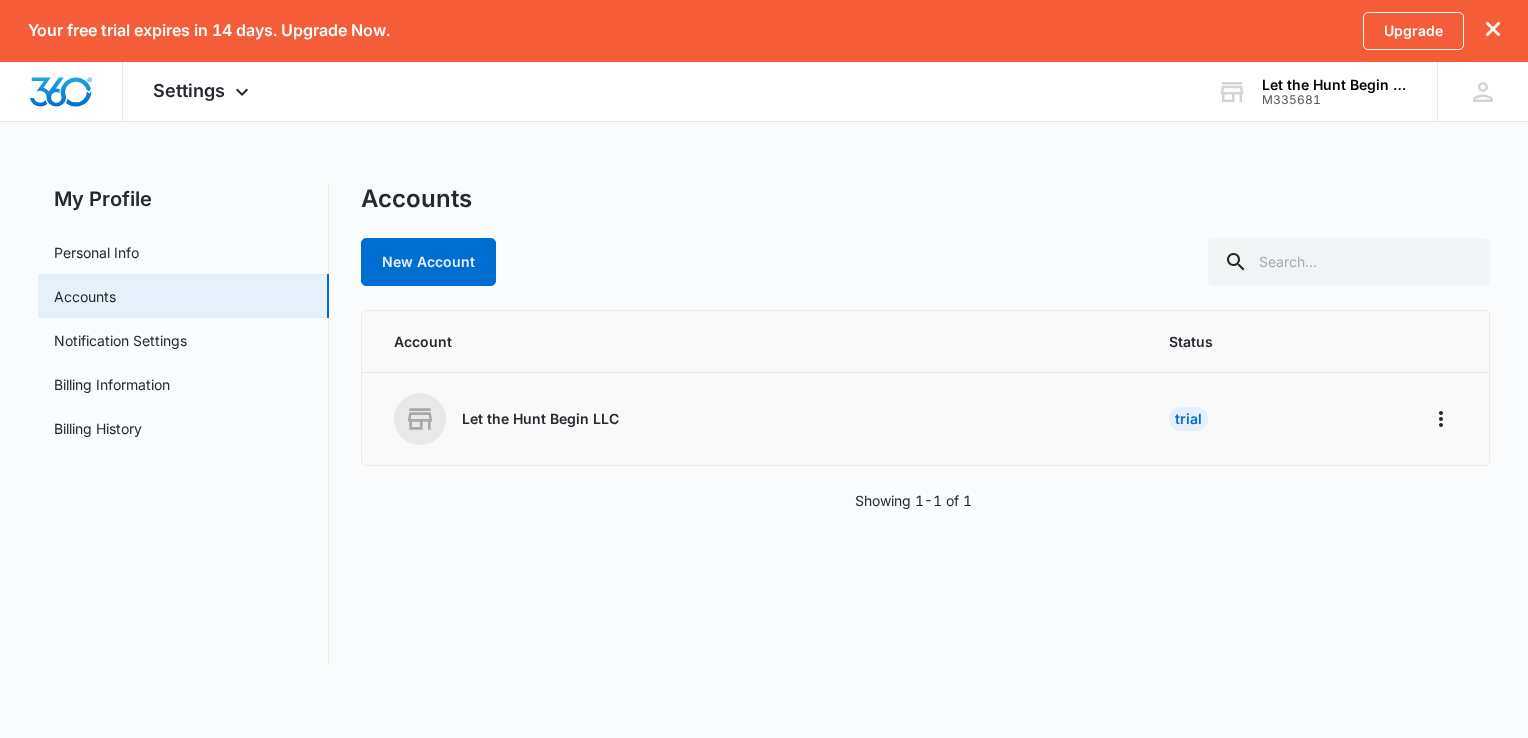 click on "Trial" at bounding box center [1188, 419] 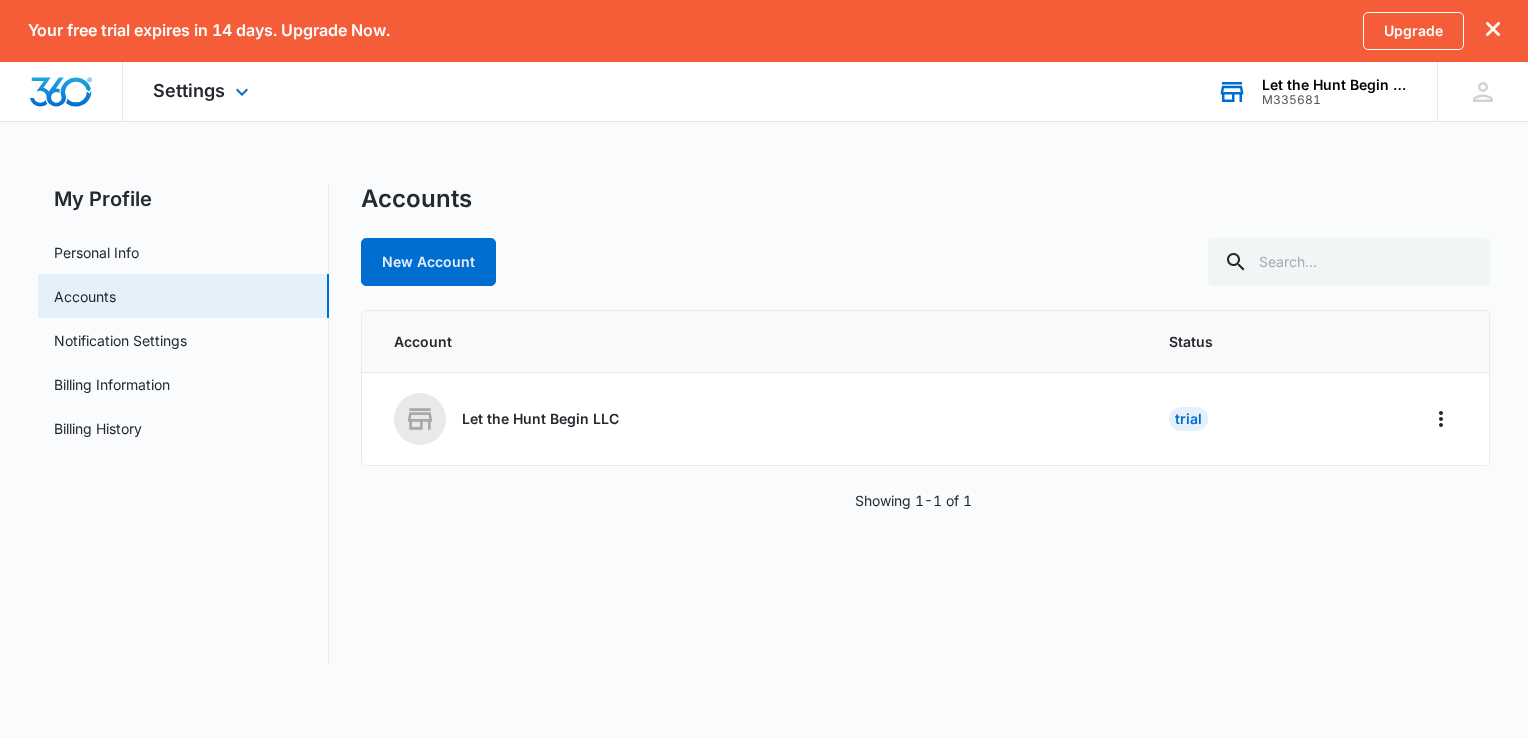 click on "M335681" at bounding box center (1335, 100) 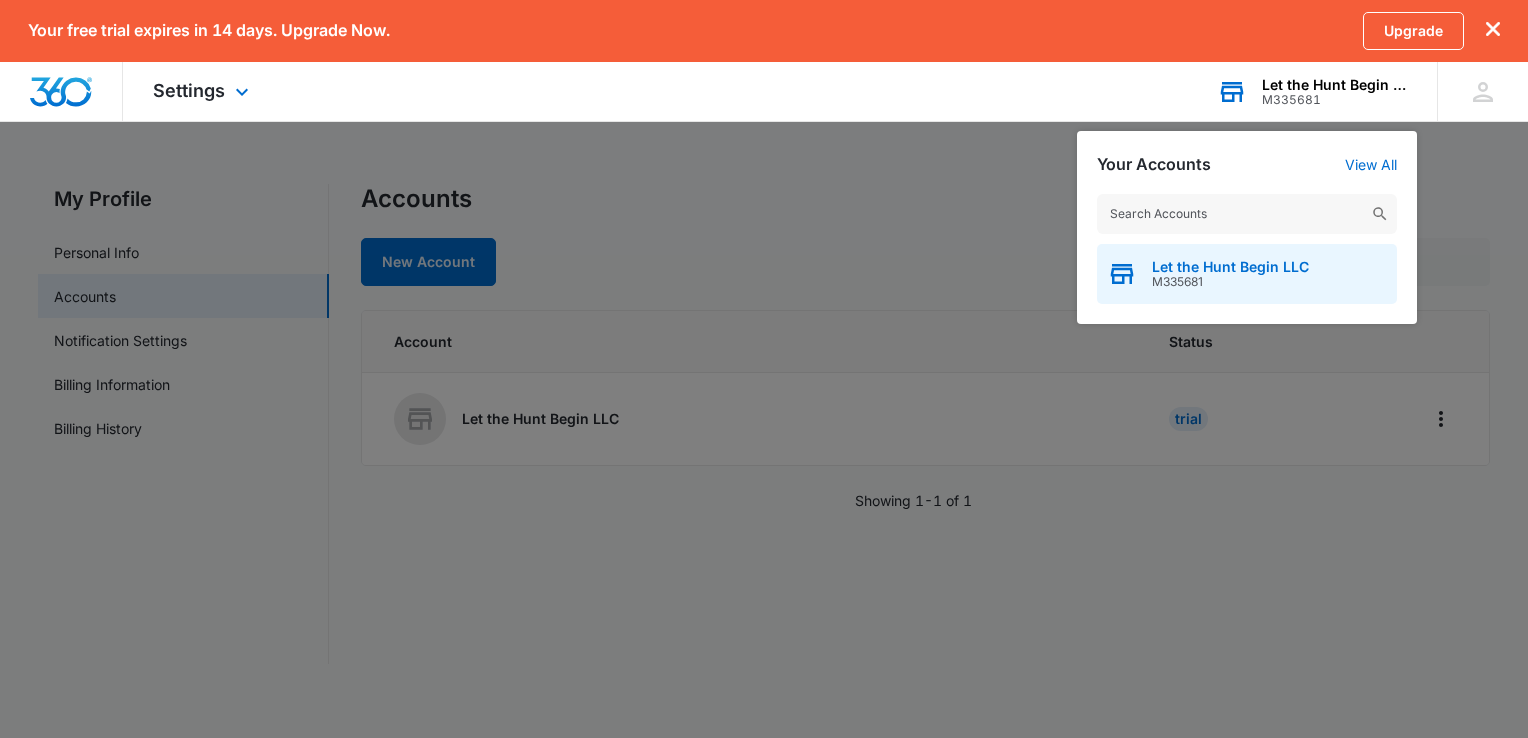 click on "Let the Hunt Begin LLC" at bounding box center [1230, 267] 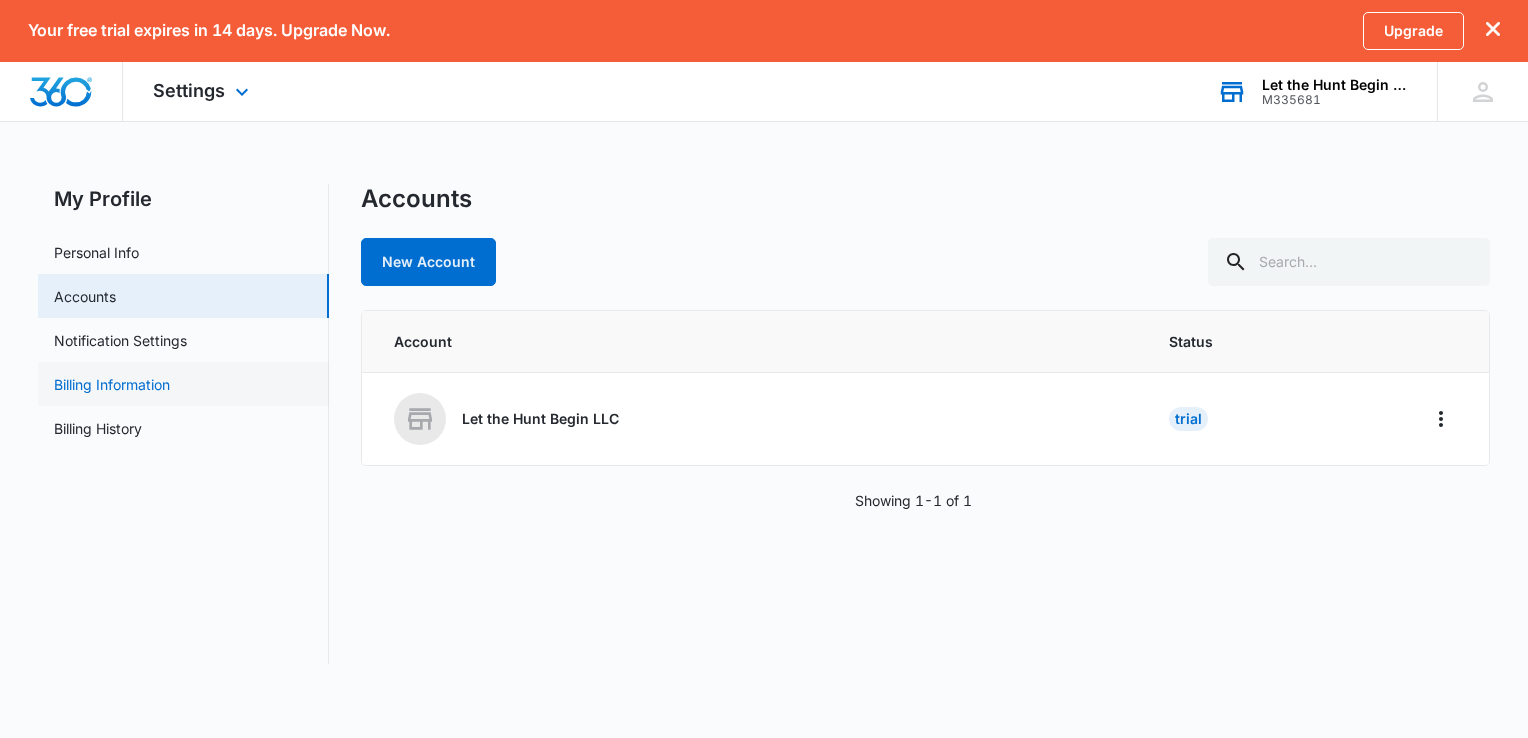 click on "Billing Information" at bounding box center [112, 384] 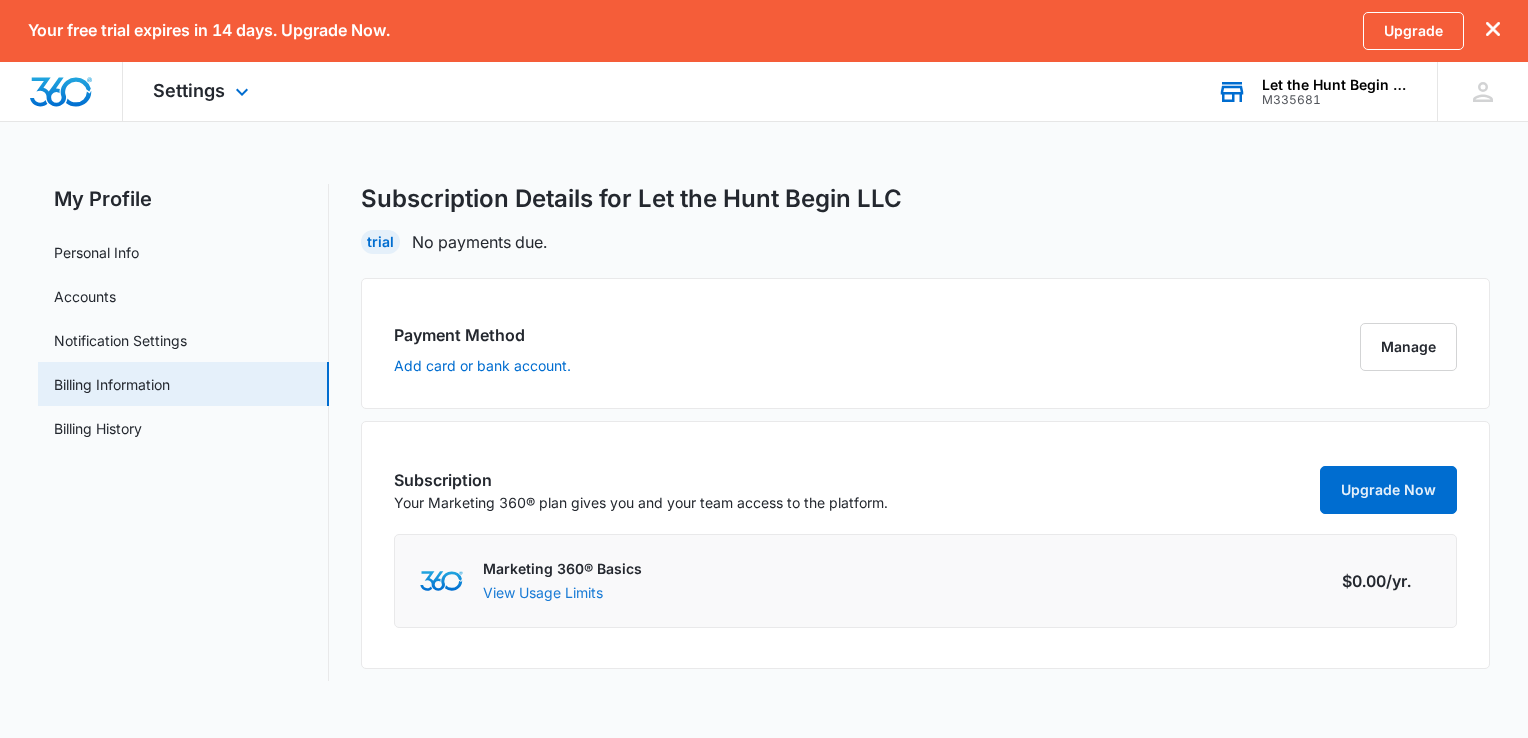 click on "View Usage Limits" at bounding box center [543, 592] 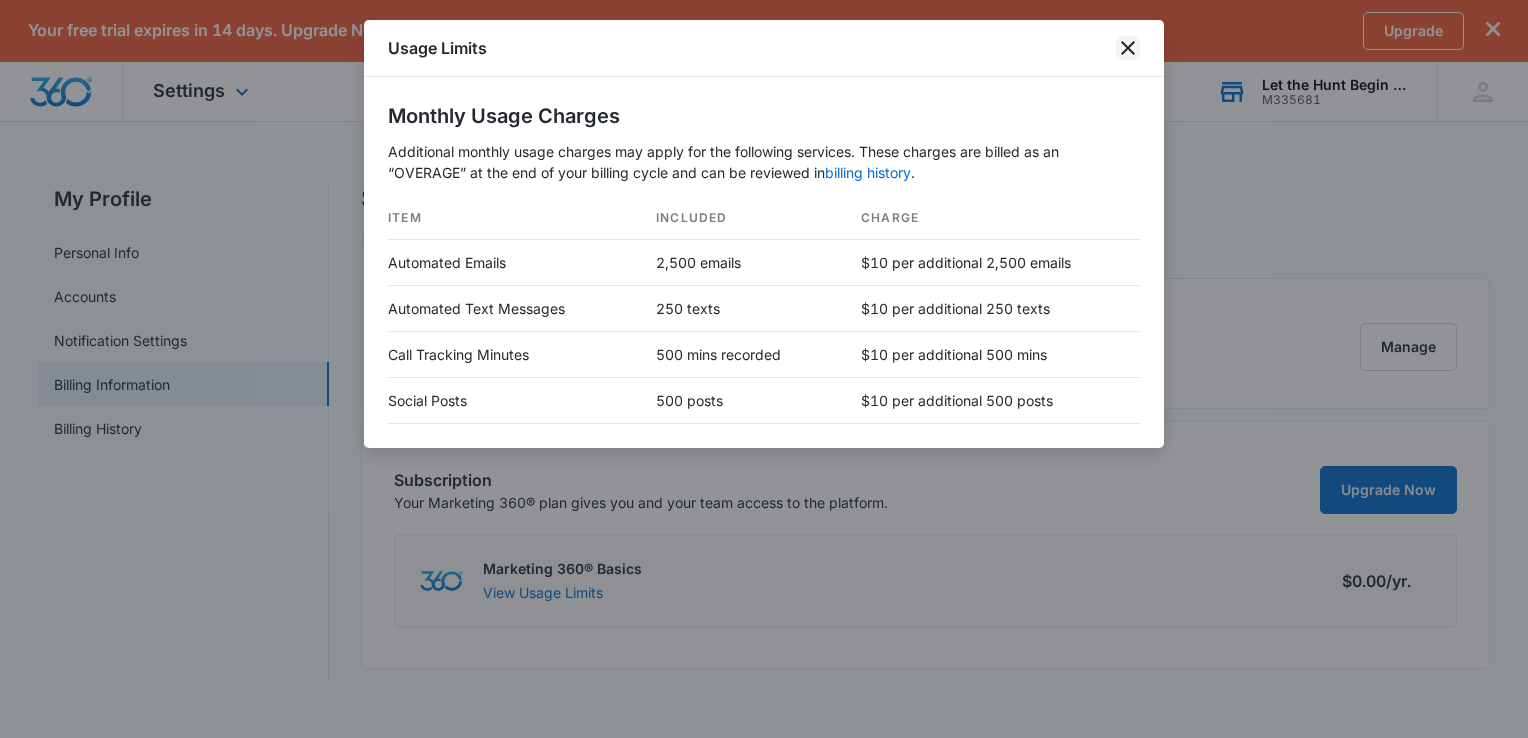 click 